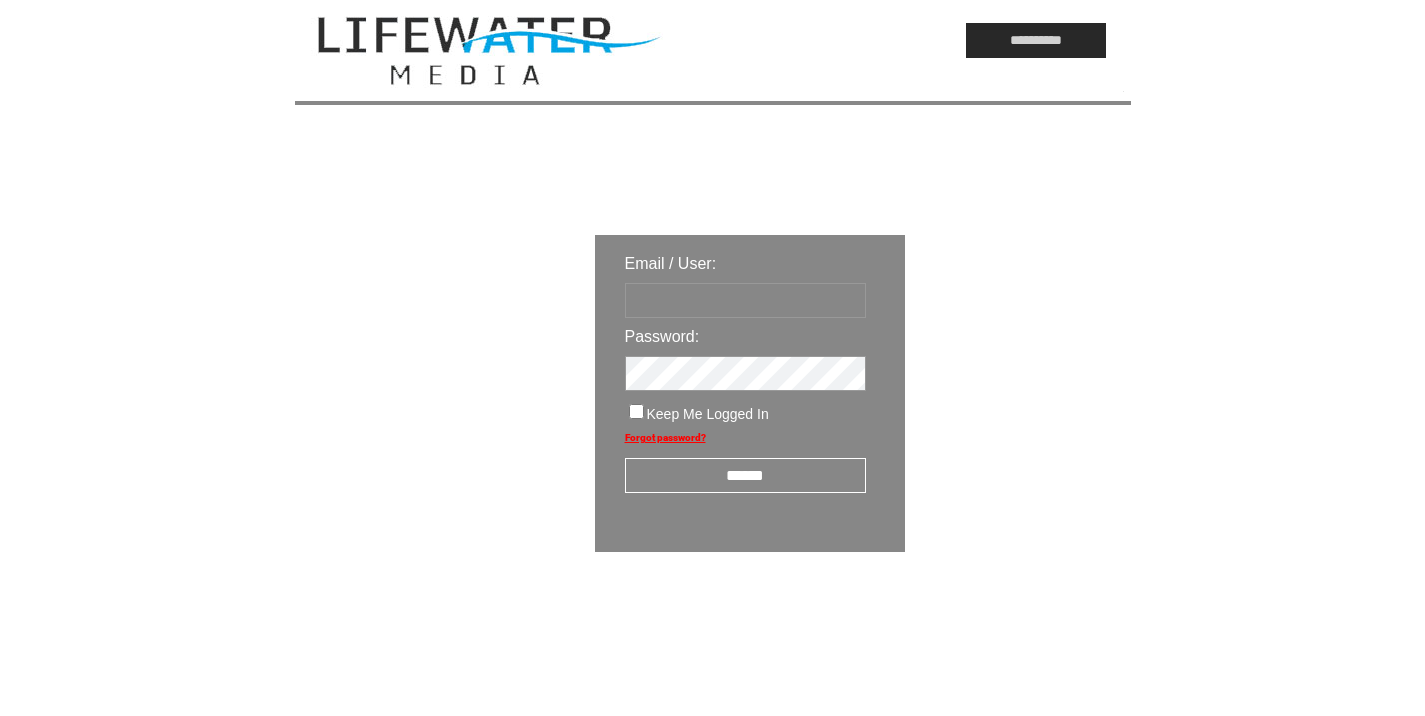 scroll, scrollTop: 0, scrollLeft: 0, axis: both 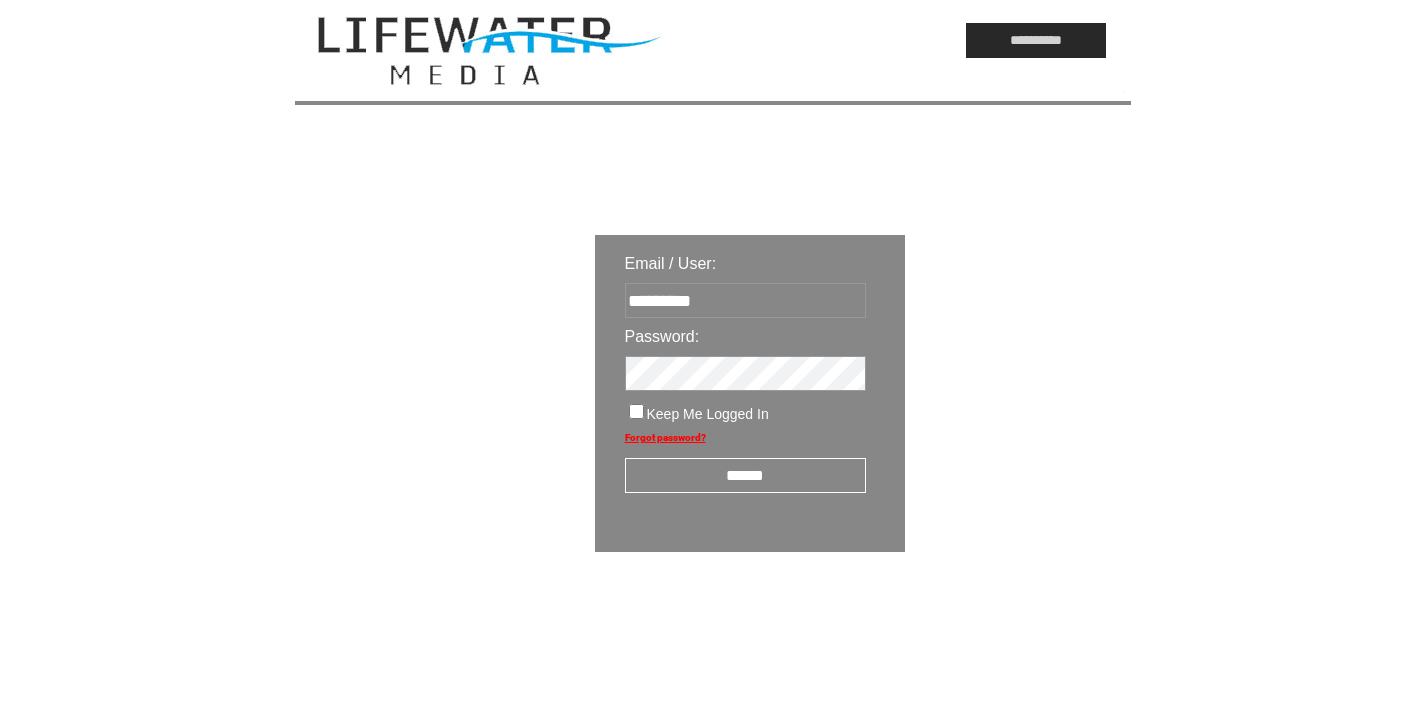 click on "******" at bounding box center [745, 475] 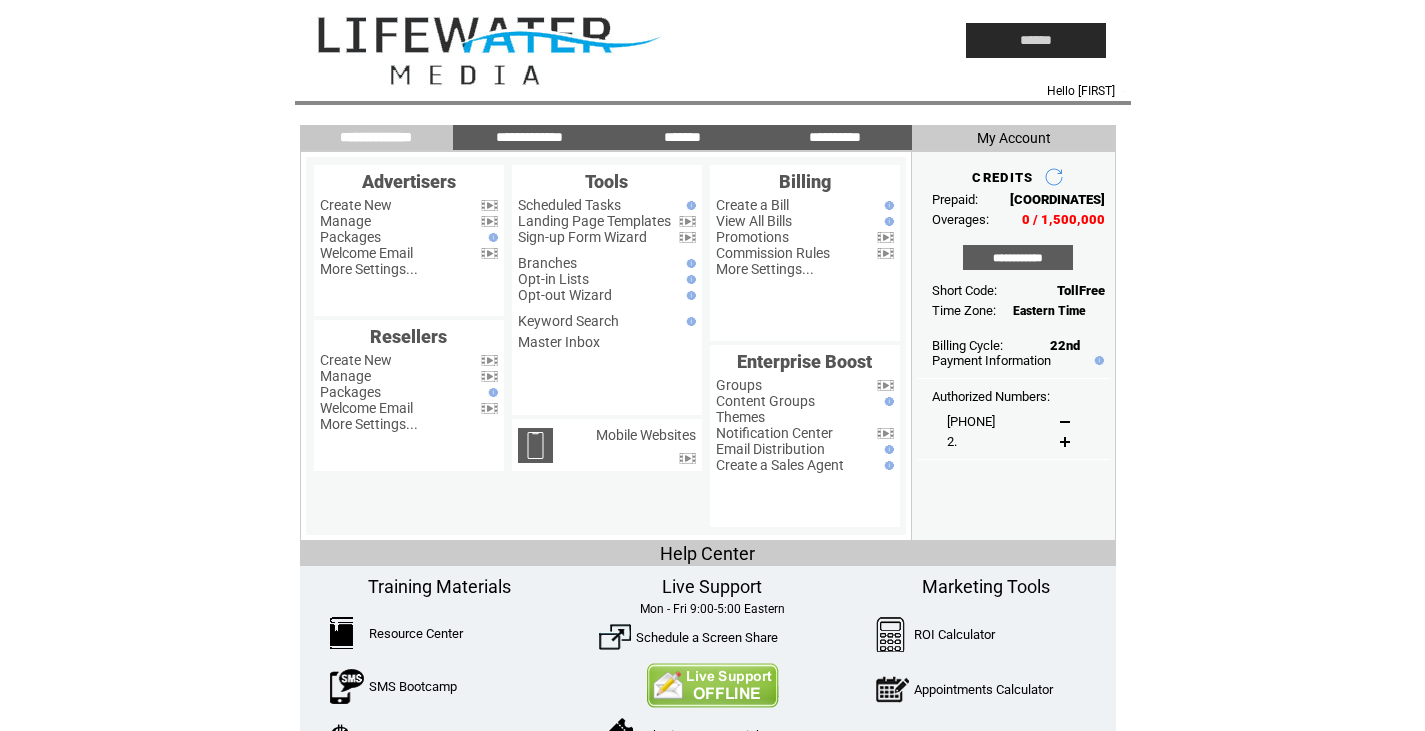 scroll, scrollTop: 0, scrollLeft: 0, axis: both 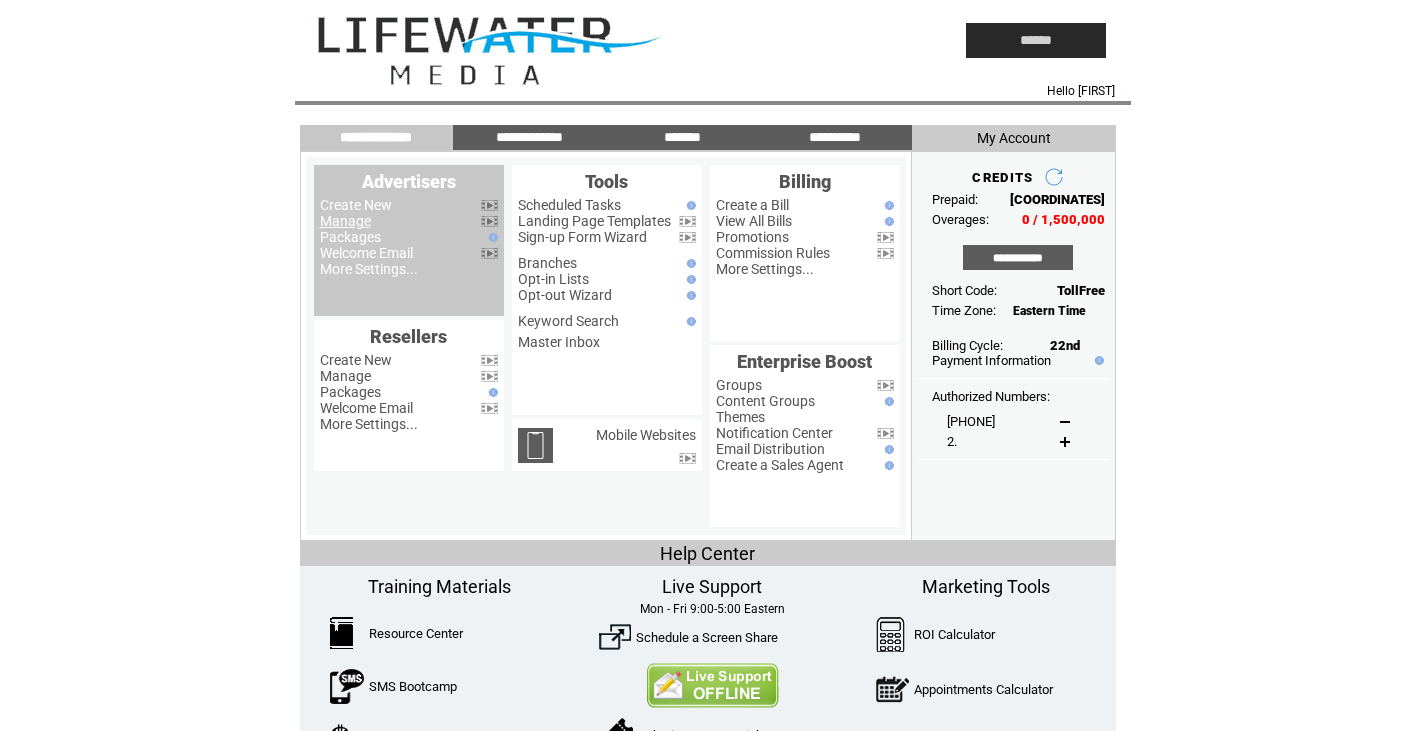 click on "Manage" at bounding box center (345, 221) 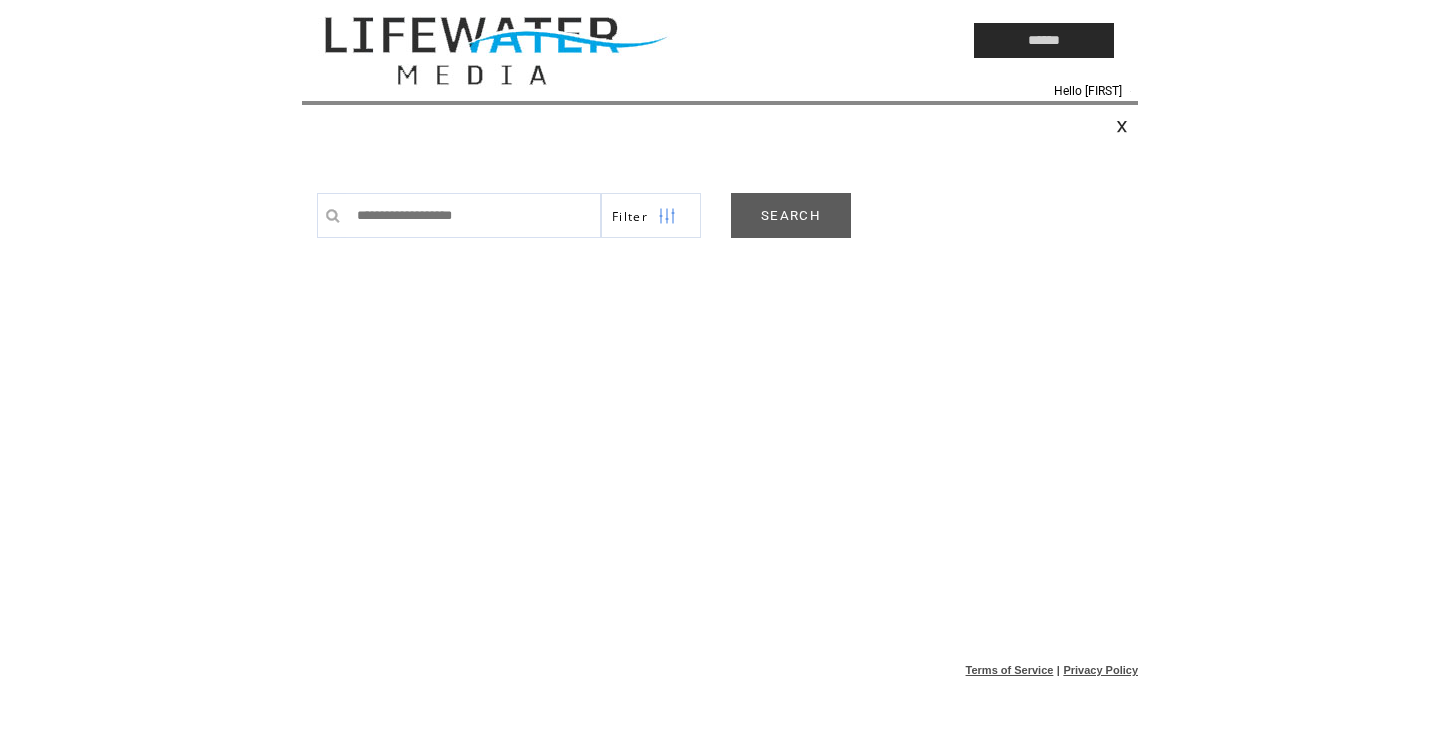 scroll, scrollTop: 0, scrollLeft: 0, axis: both 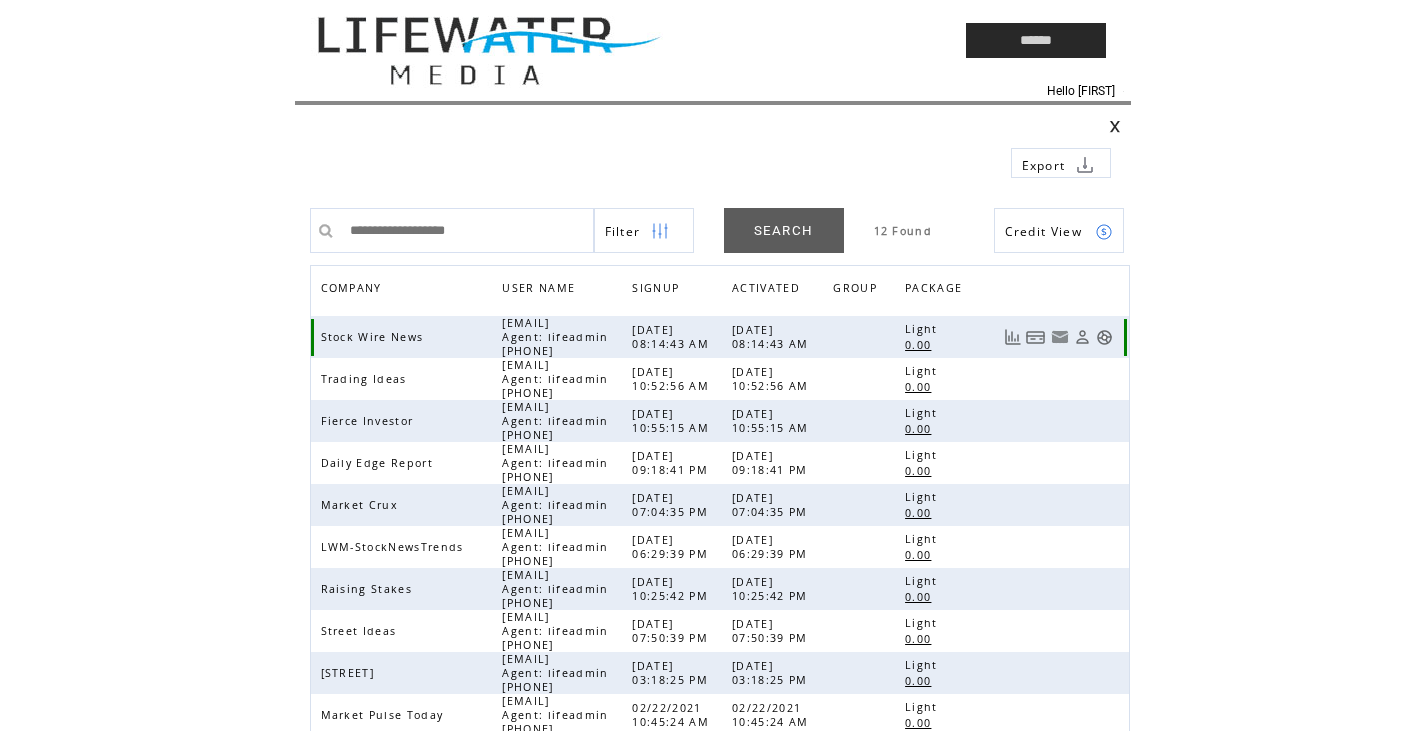 click at bounding box center (1104, 337) 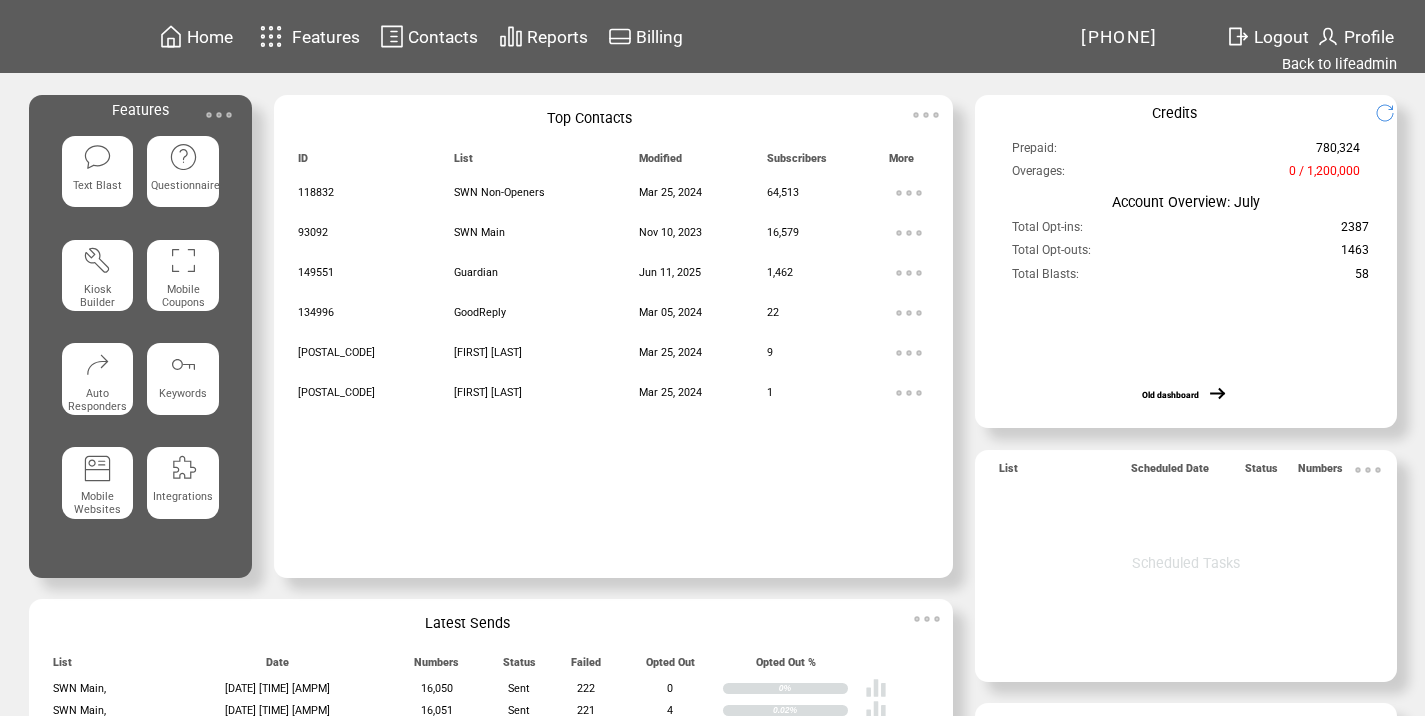 scroll, scrollTop: 0, scrollLeft: 0, axis: both 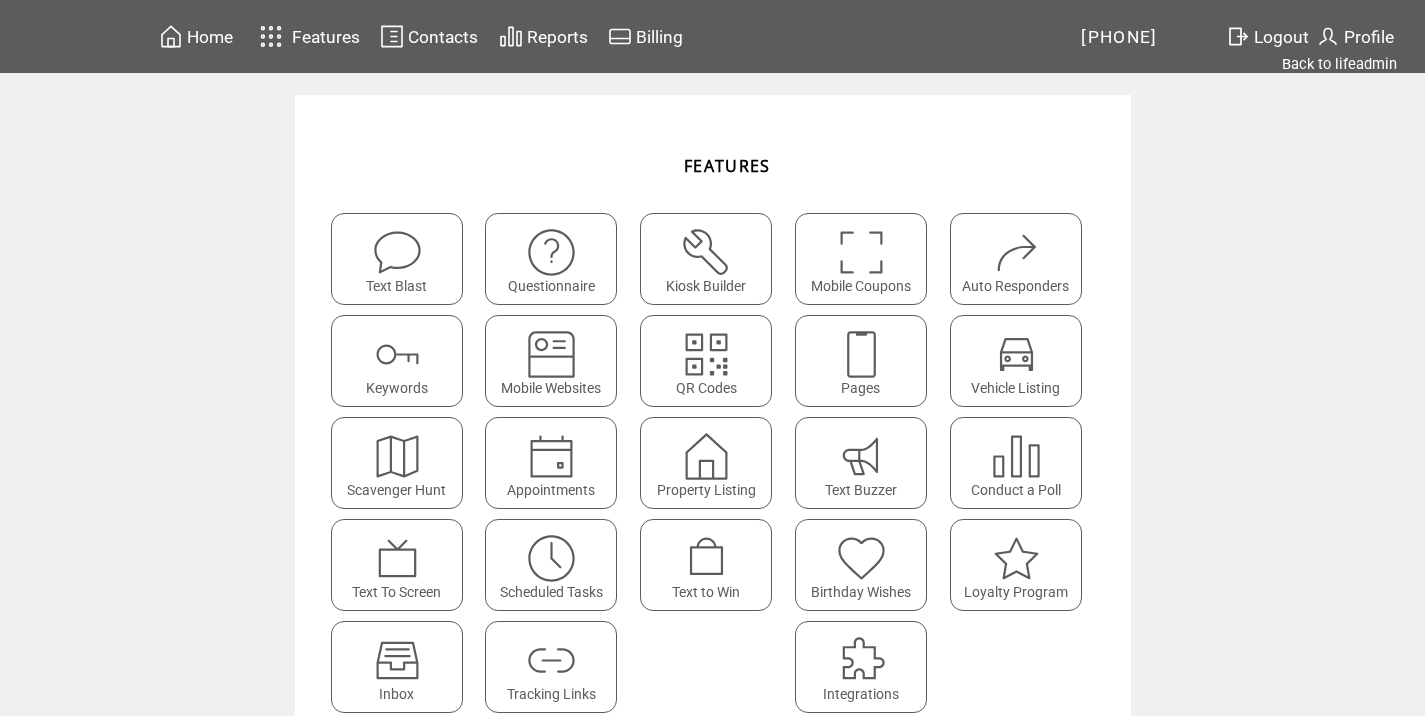click at bounding box center [551, 653] 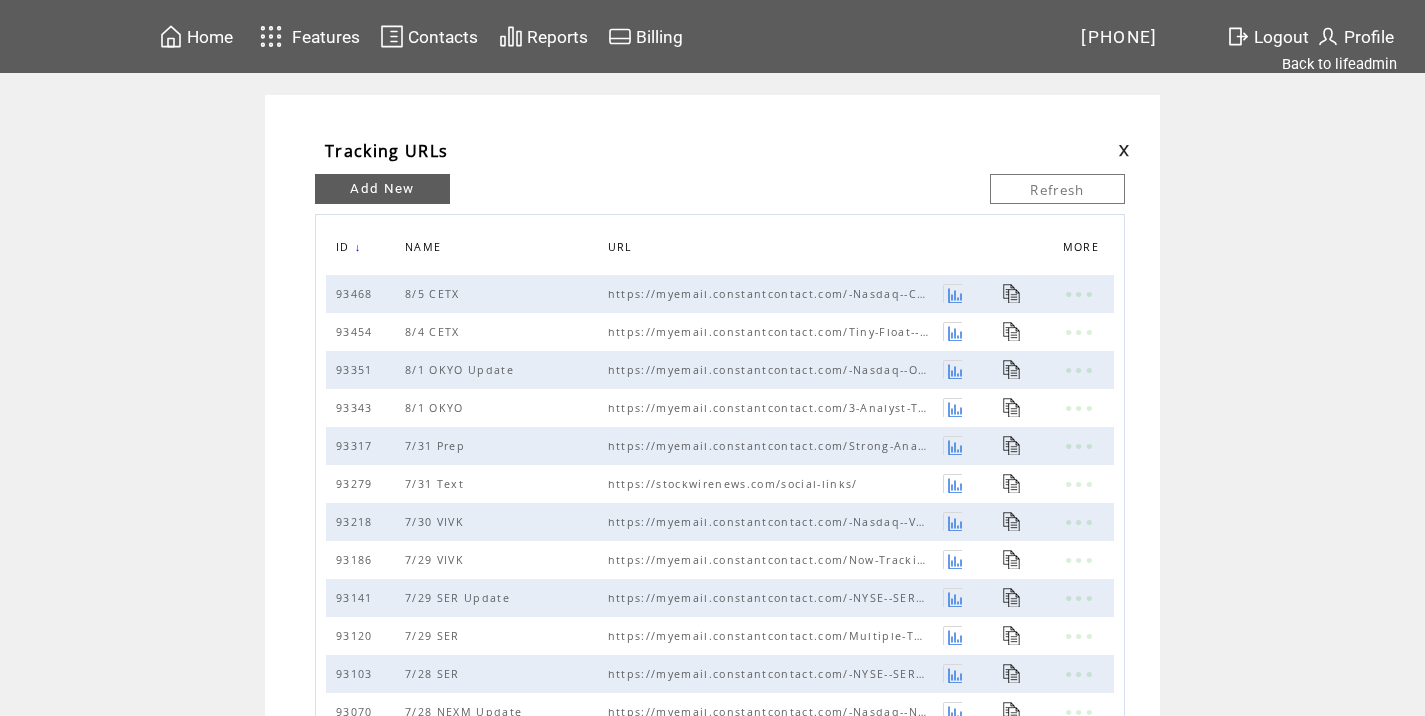 scroll, scrollTop: 0, scrollLeft: 0, axis: both 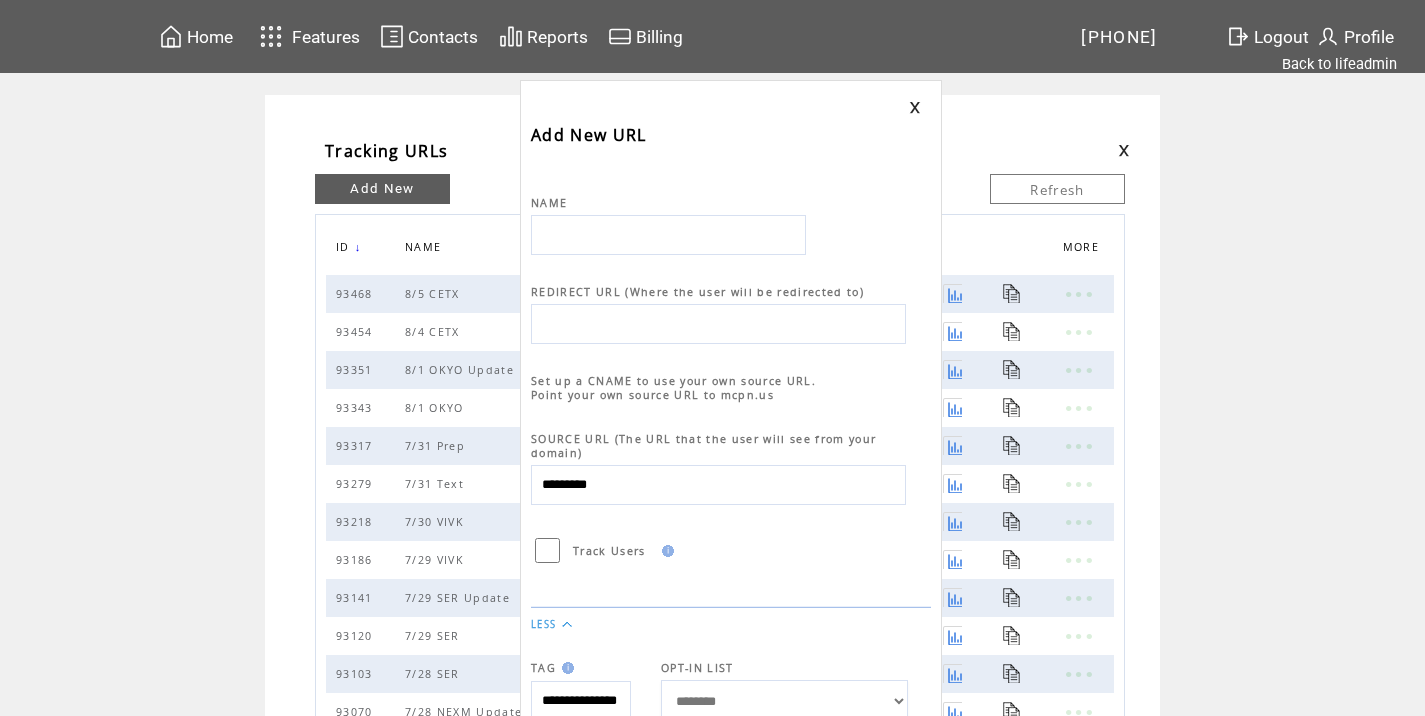 click at bounding box center [668, 235] 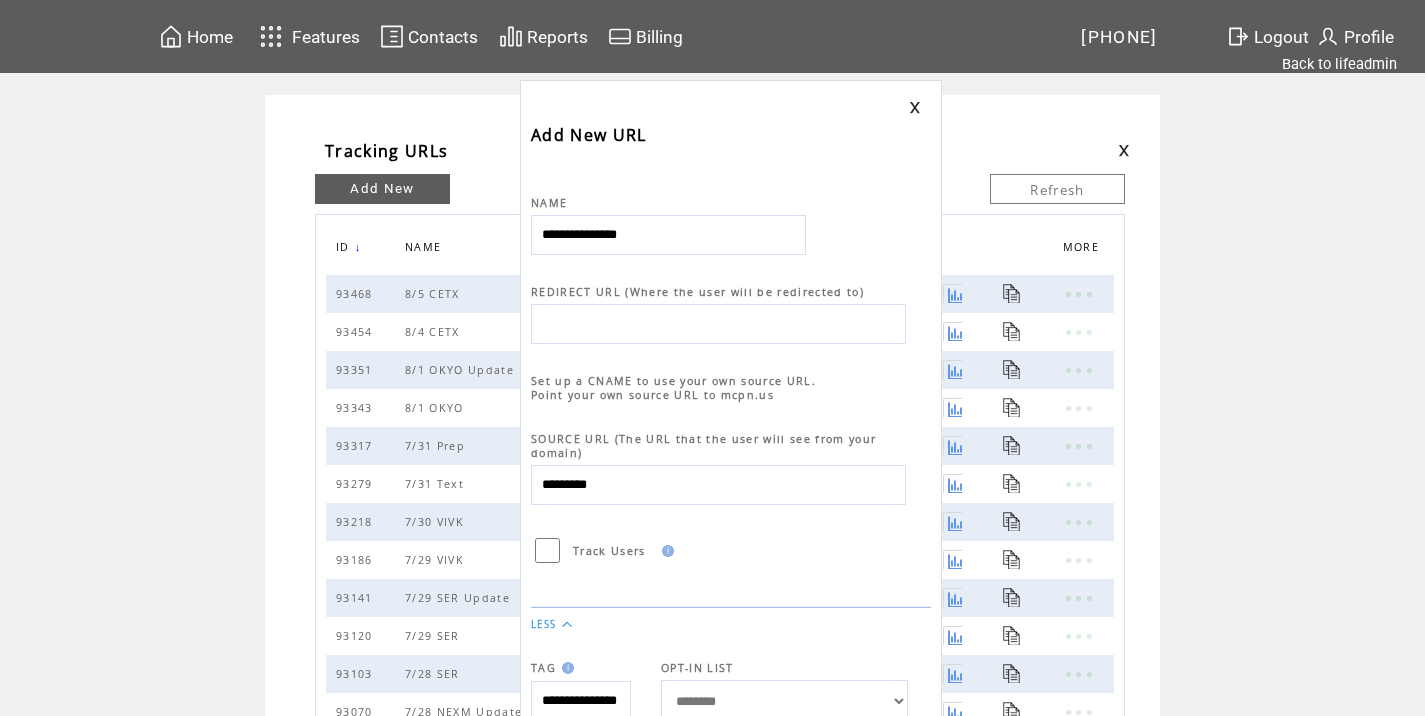 type on "**********" 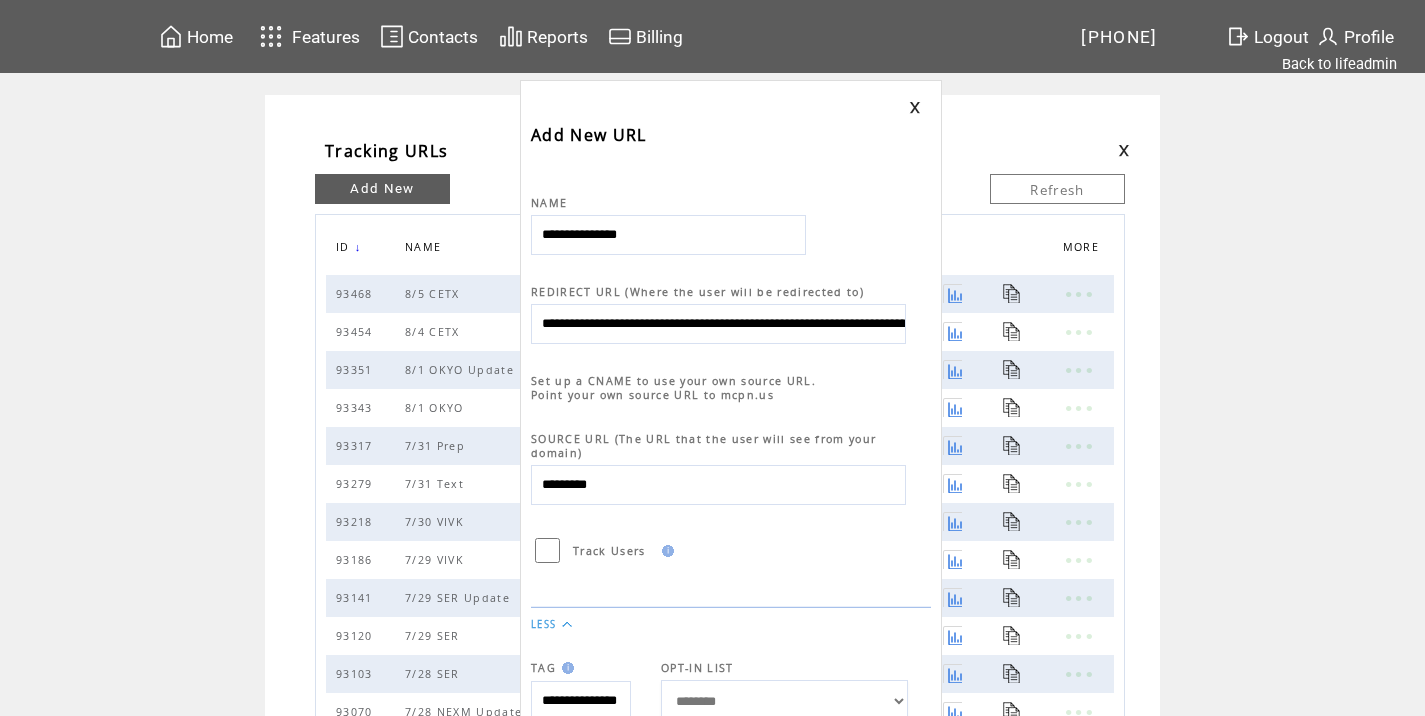 scroll, scrollTop: 0, scrollLeft: 967, axis: horizontal 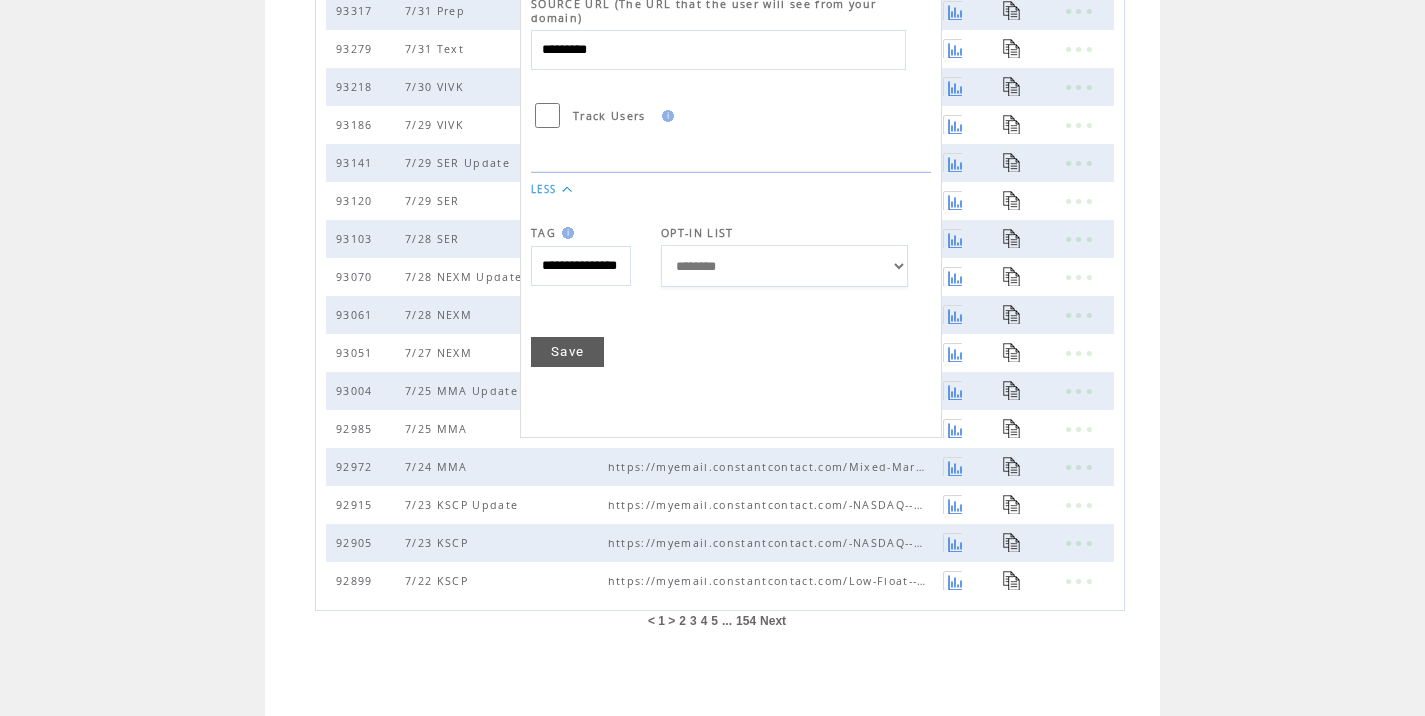 type on "**********" 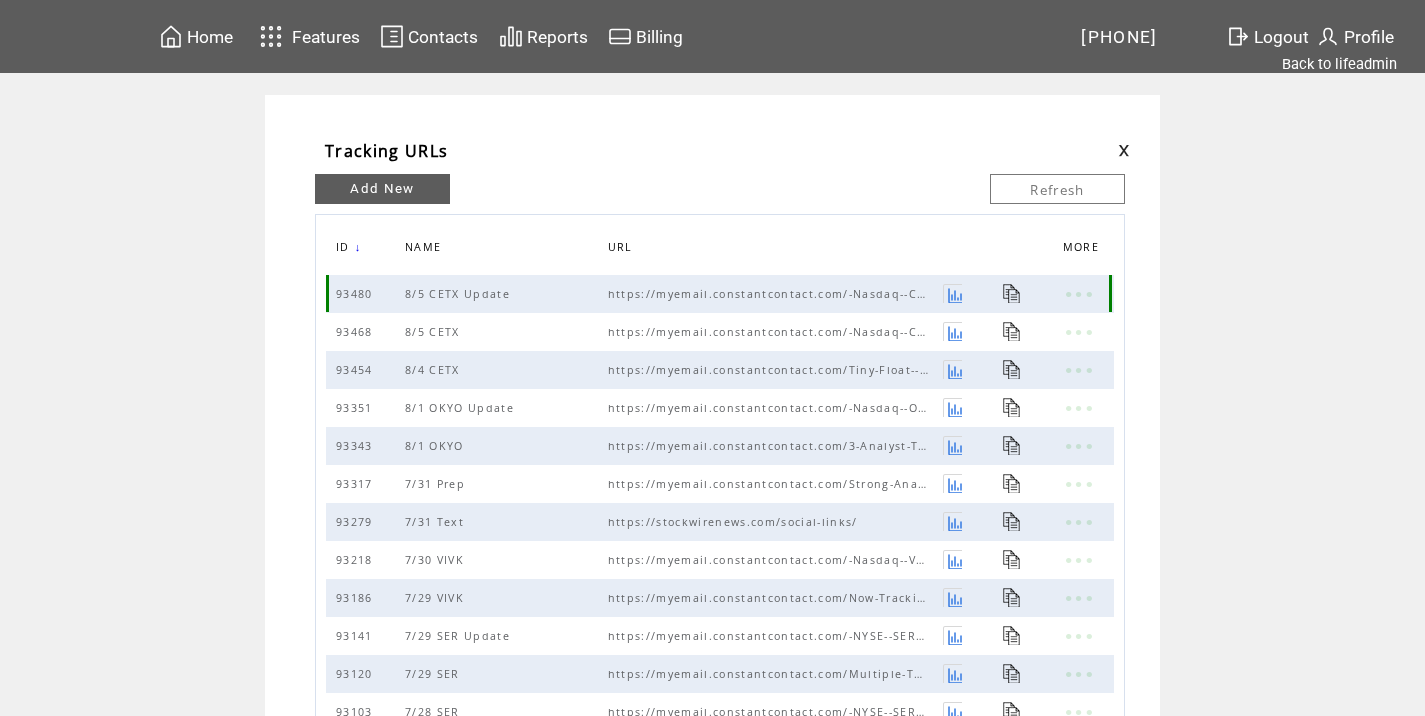 click at bounding box center [1012, 293] 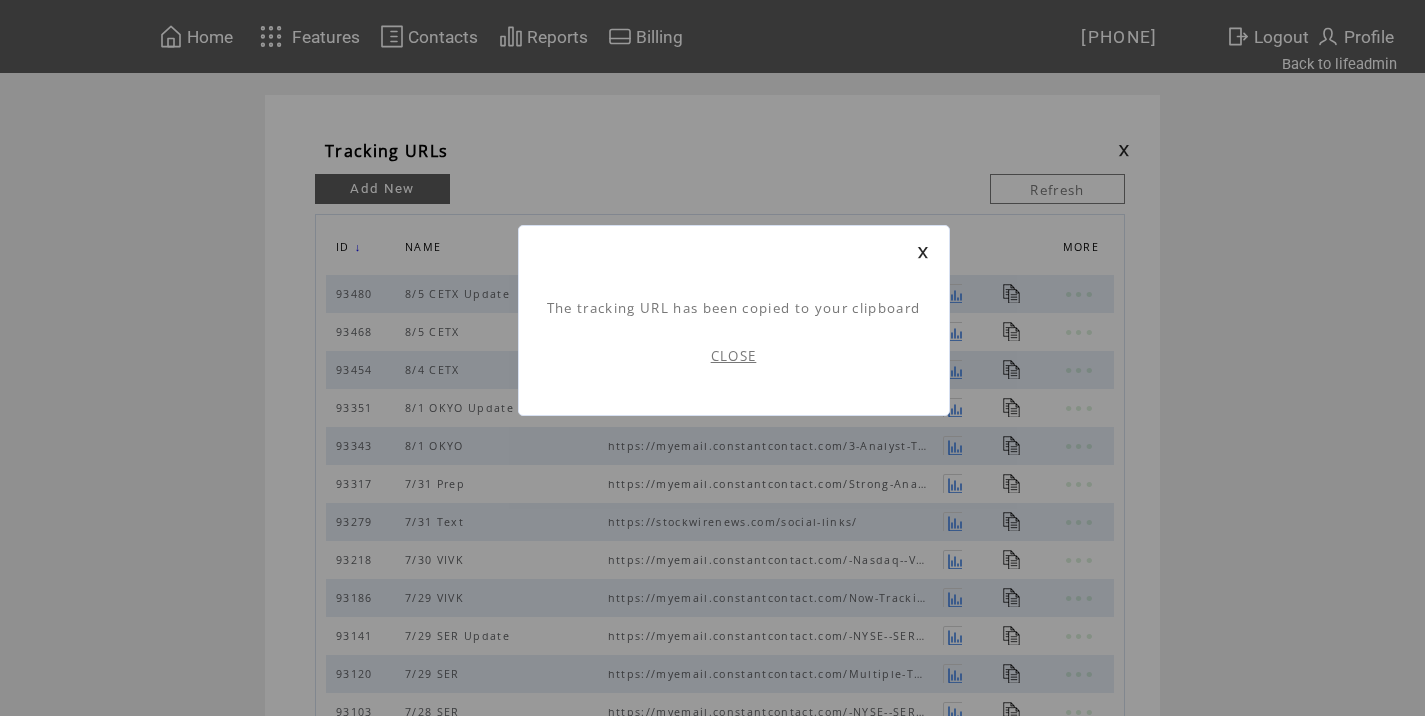 scroll, scrollTop: 1, scrollLeft: 0, axis: vertical 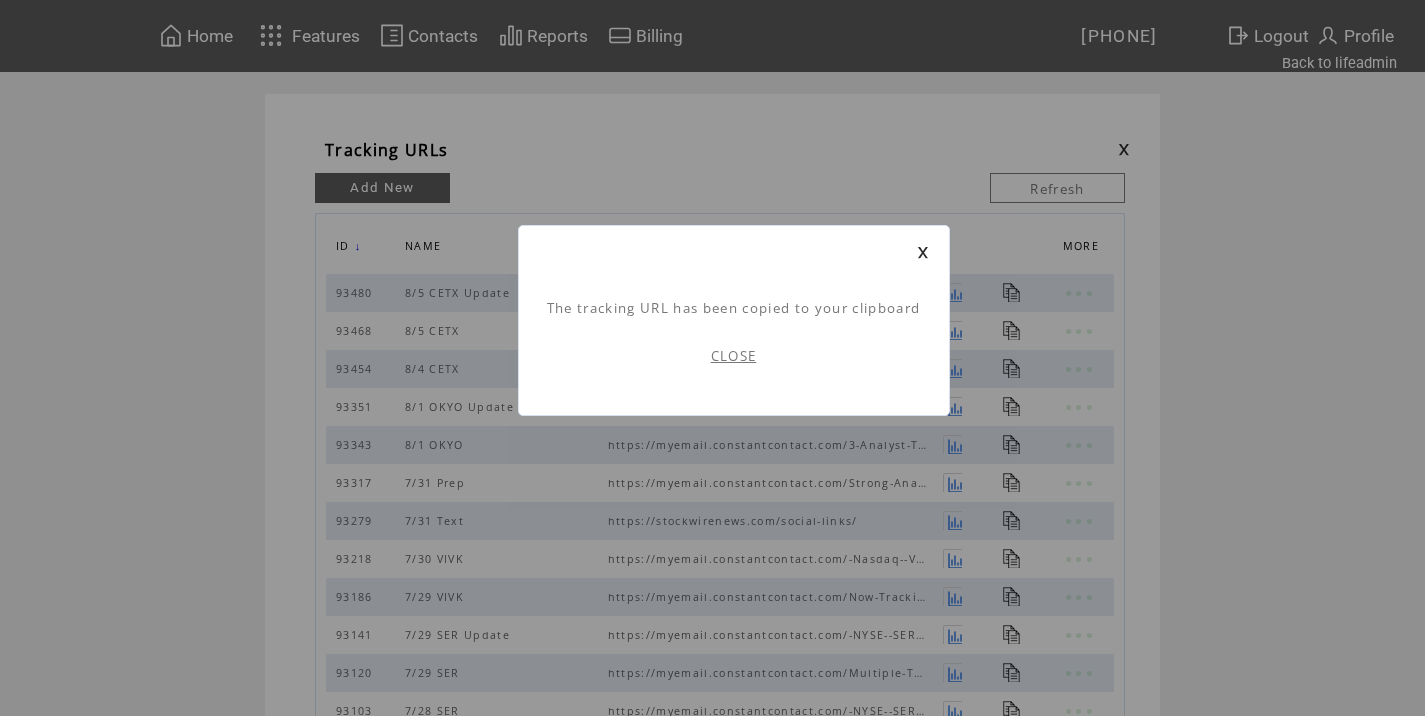 click on "CLOSE" at bounding box center [734, 356] 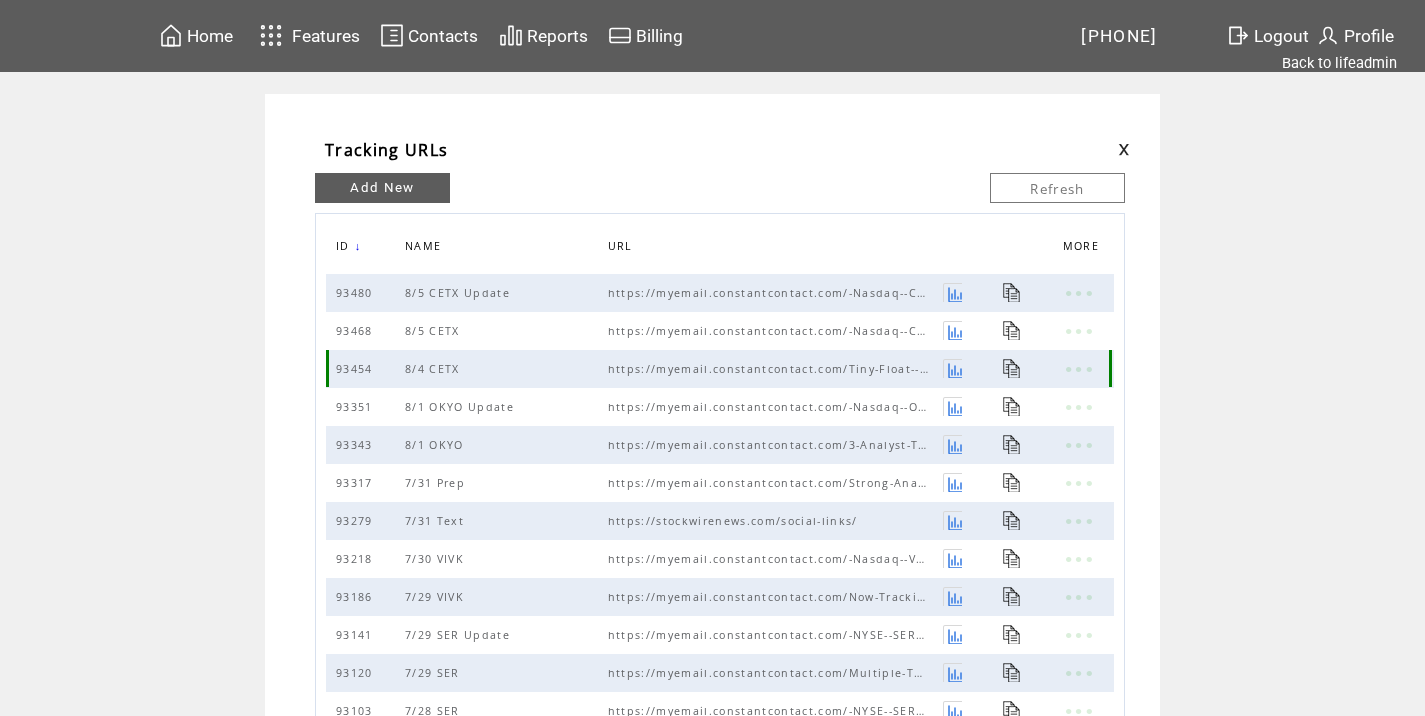 scroll, scrollTop: 0, scrollLeft: 0, axis: both 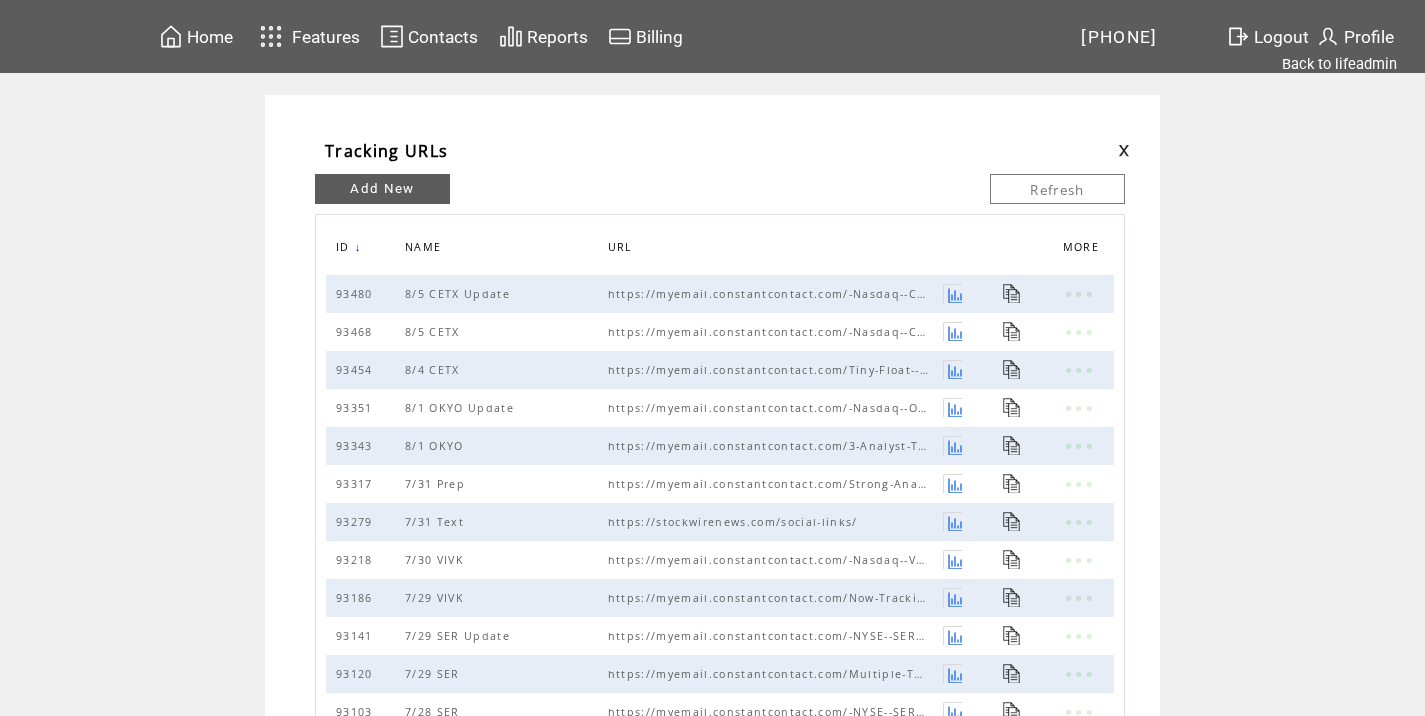 click at bounding box center (1124, 150) 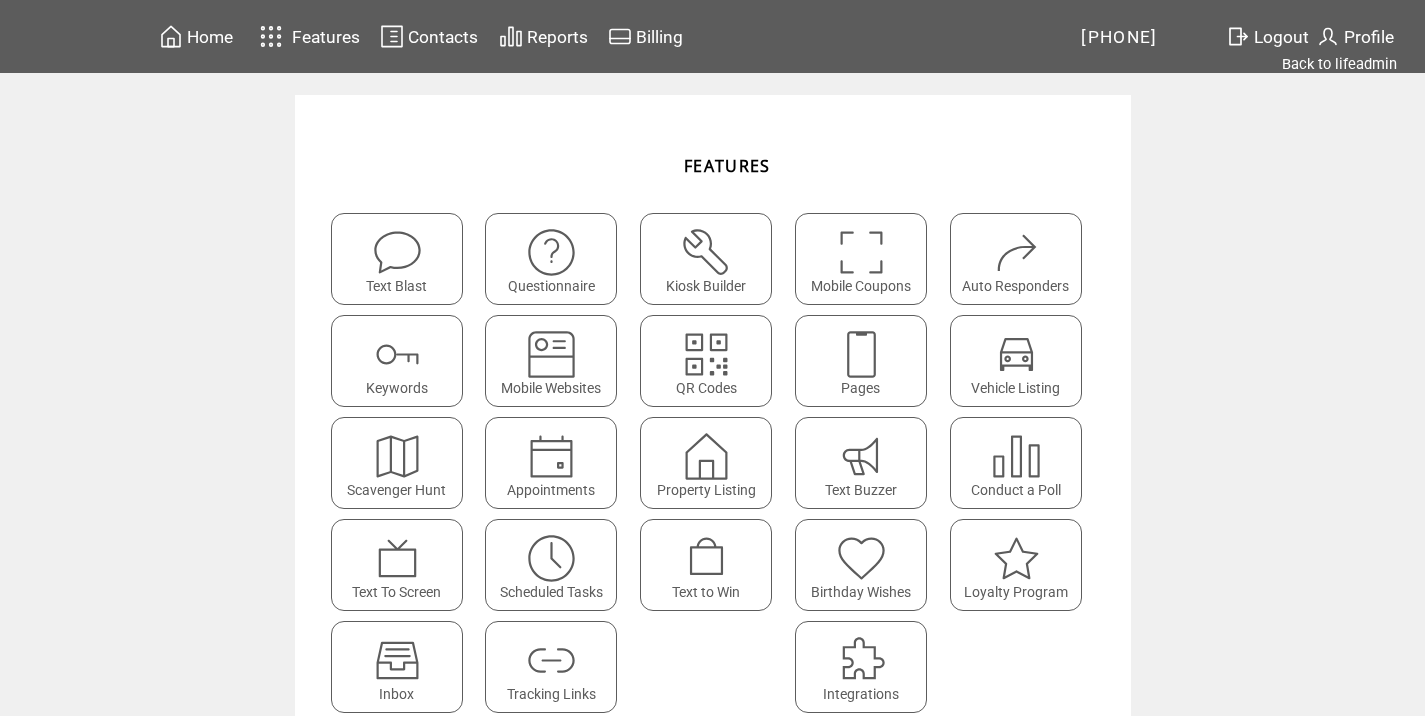 scroll, scrollTop: 0, scrollLeft: 0, axis: both 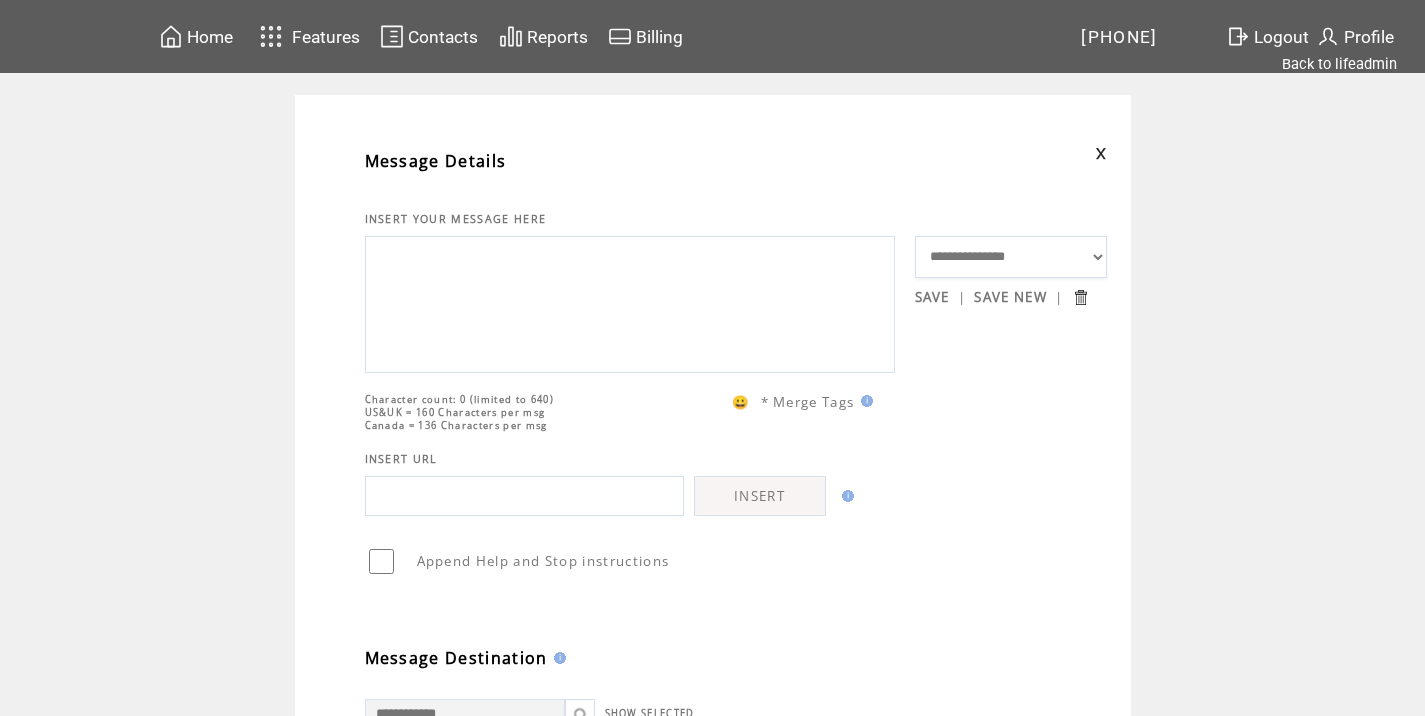 click at bounding box center [630, 302] 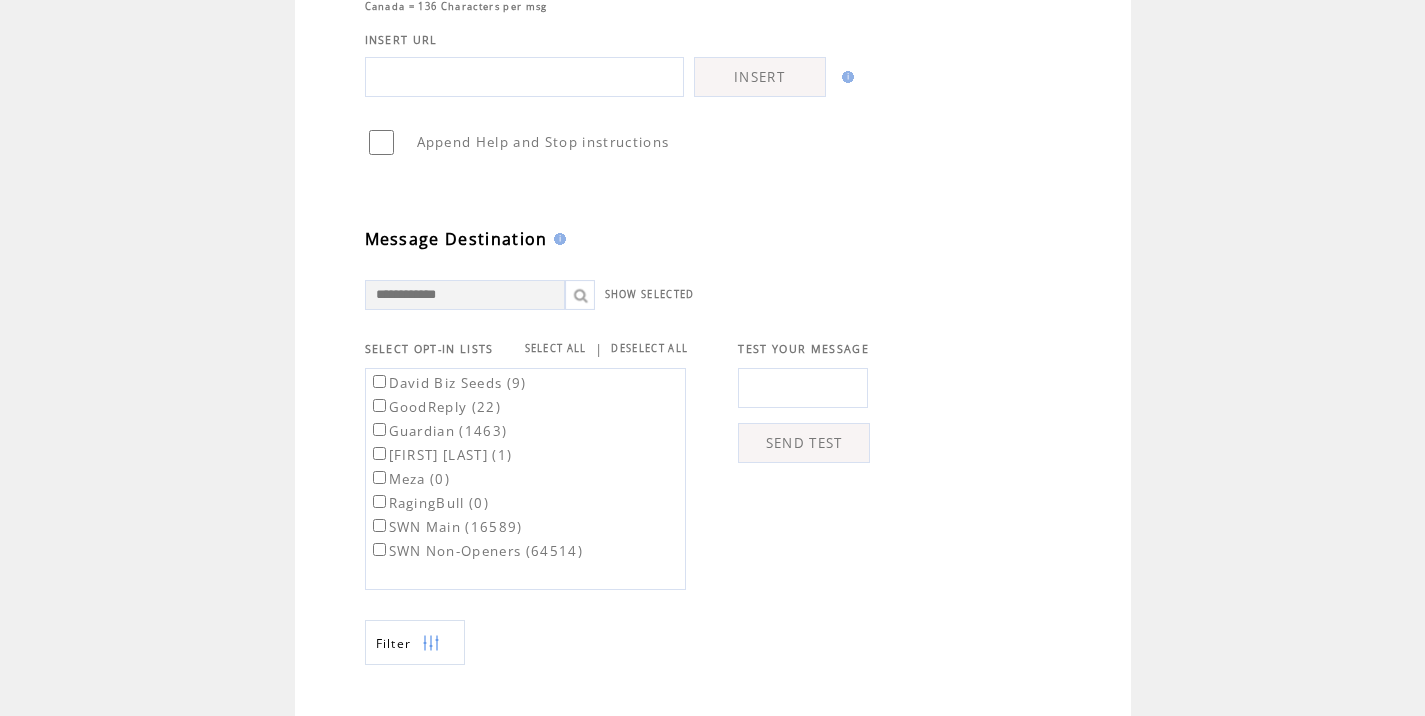 scroll, scrollTop: 424, scrollLeft: 0, axis: vertical 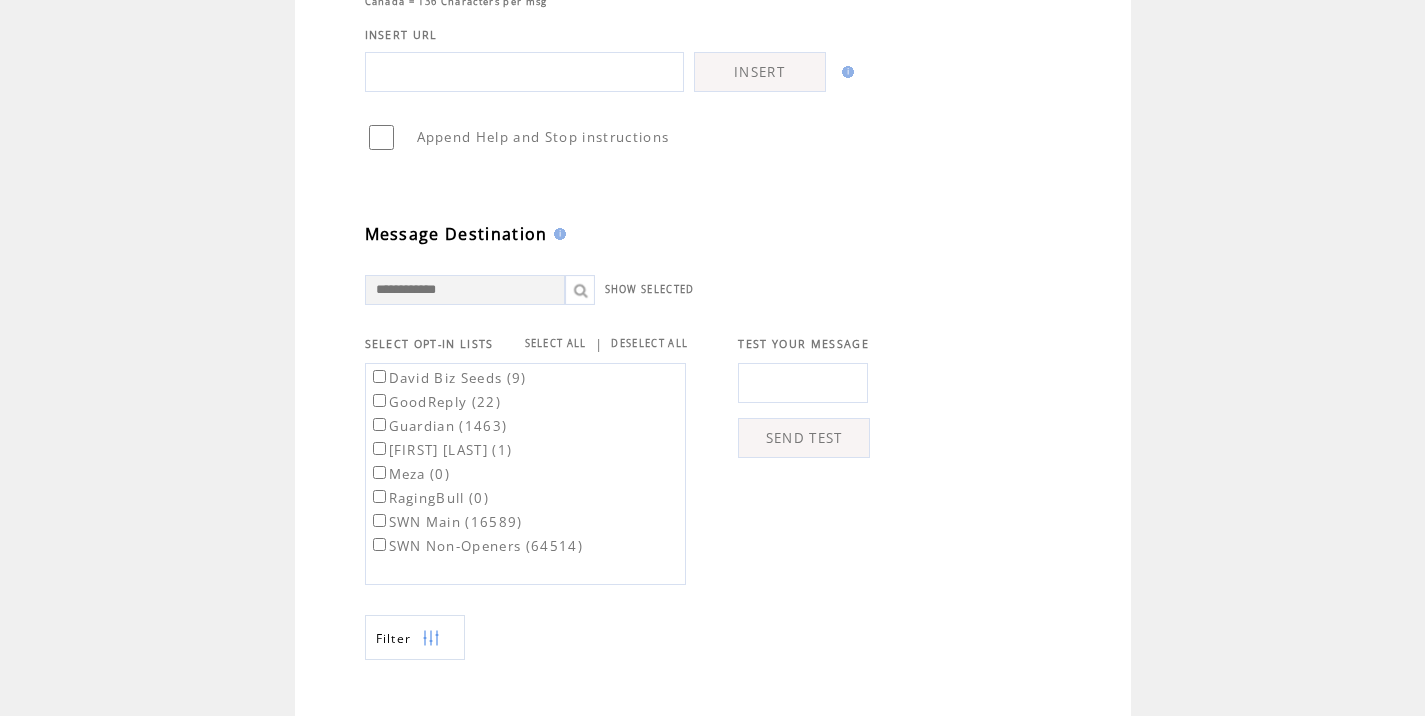 type on "**********" 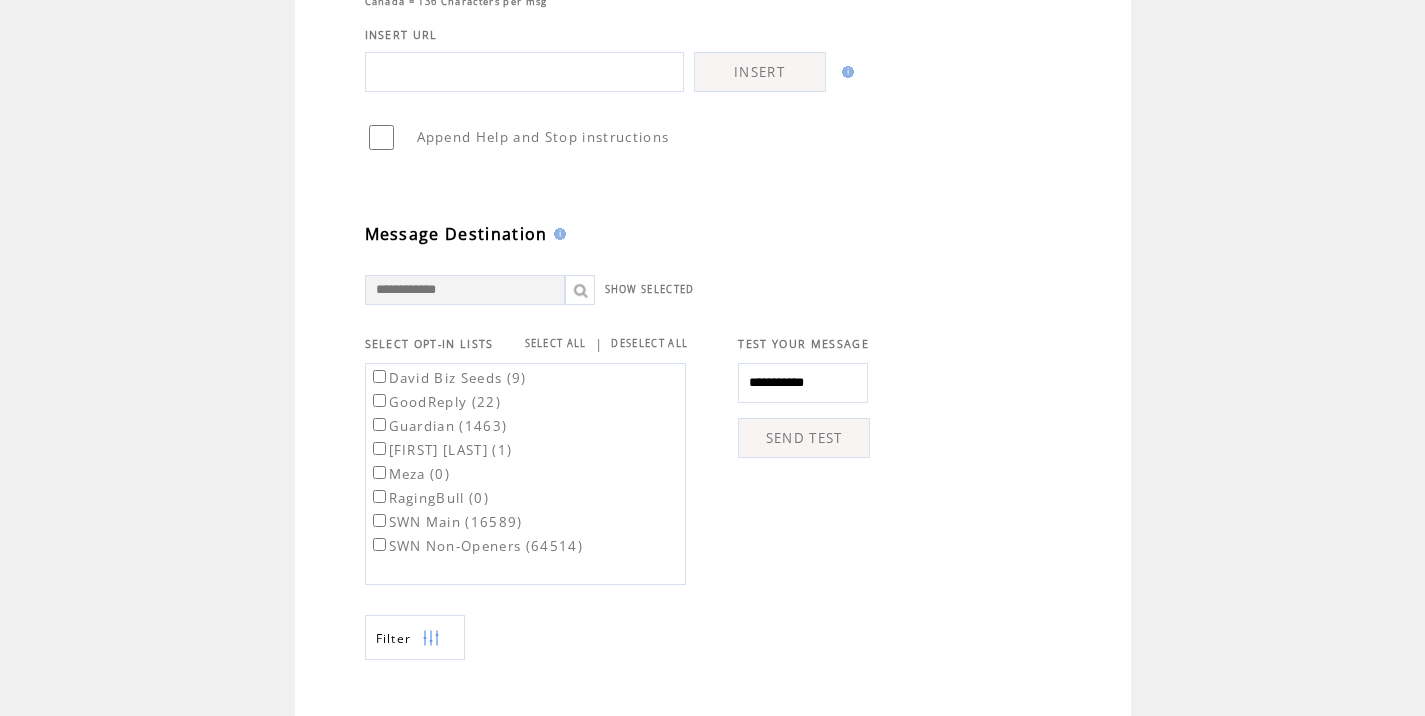 click on "SEND TEST" at bounding box center (804, 438) 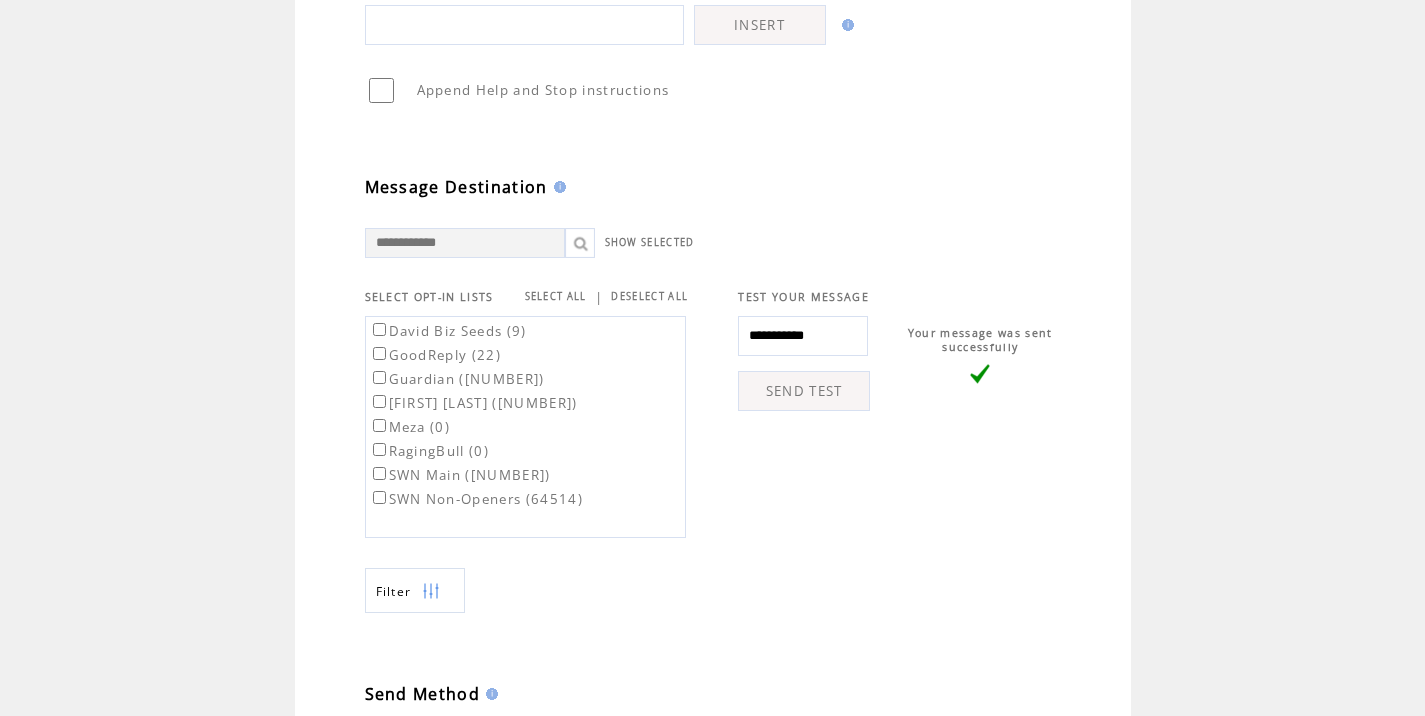scroll, scrollTop: 774, scrollLeft: 0, axis: vertical 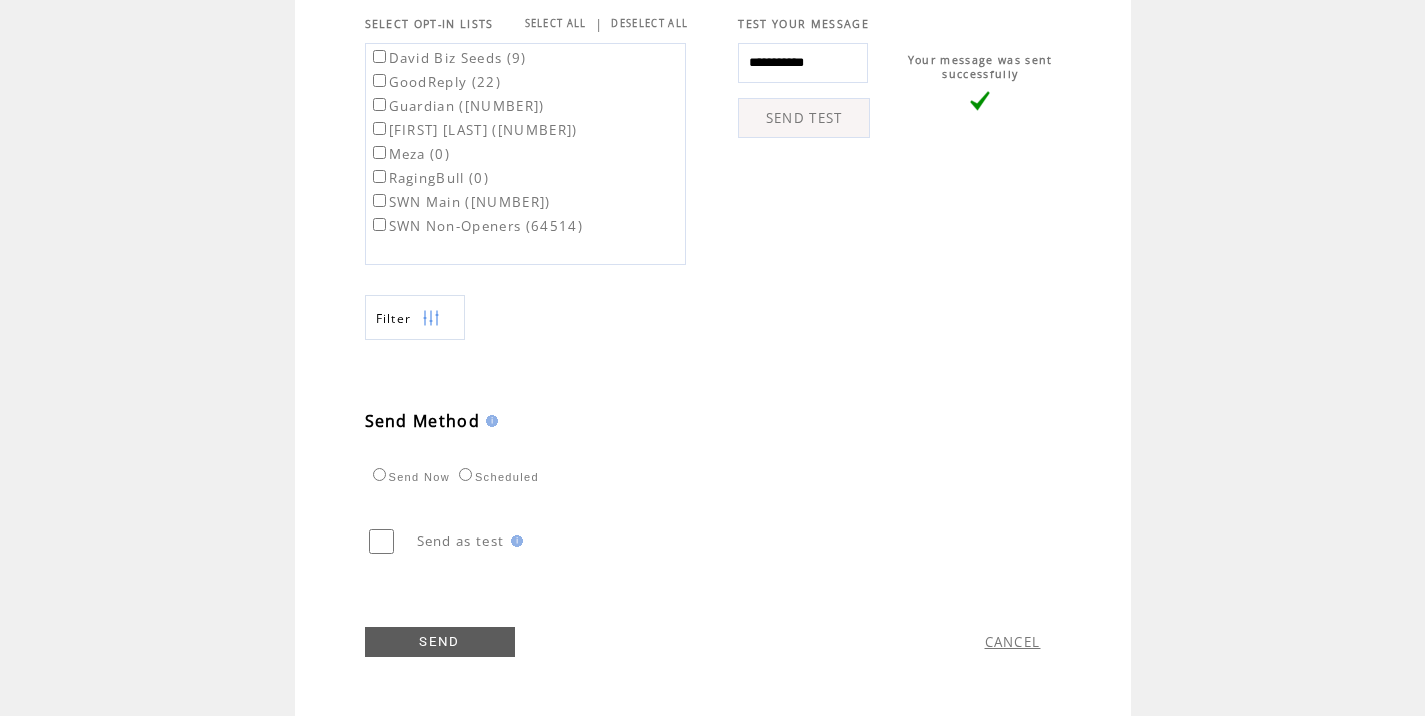 click on "SWN Main (16589)" at bounding box center (460, 202) 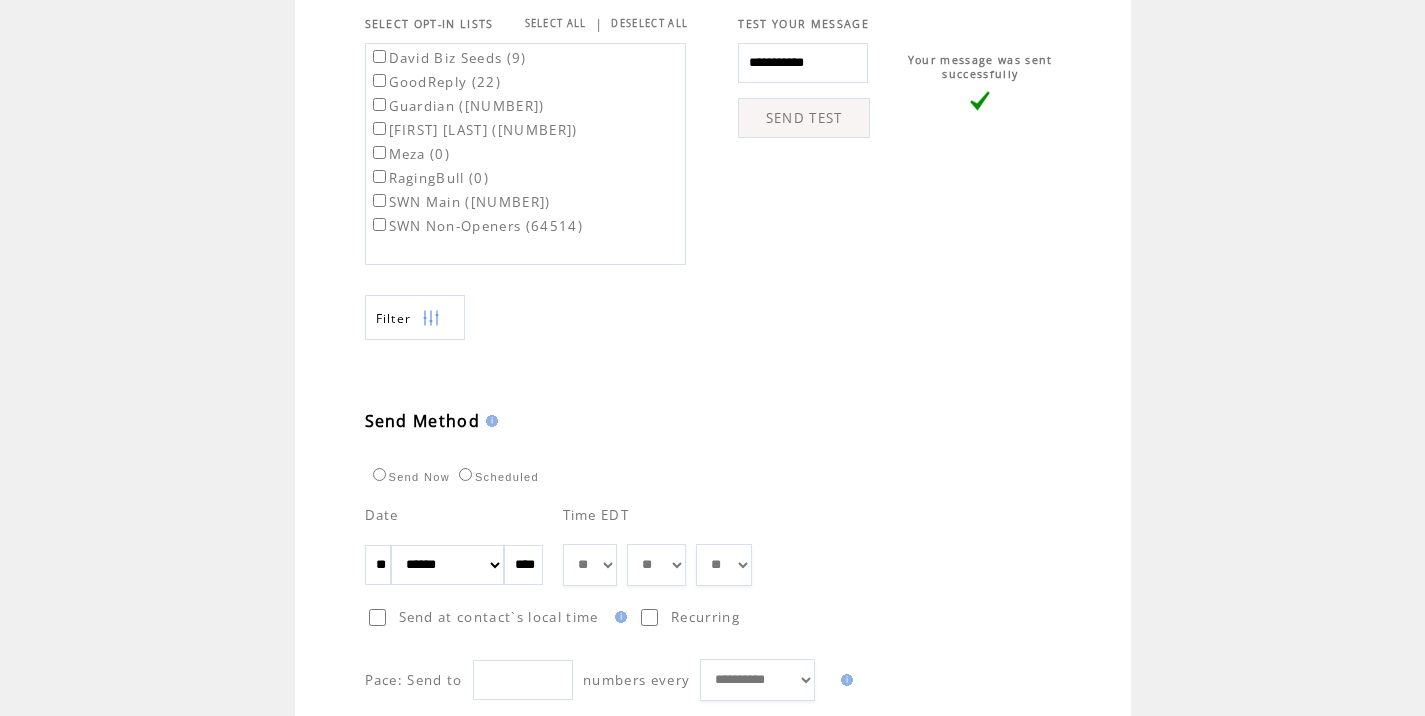 click on "** 	 ** 	 ** 	 ** 	 ** 	 ** 	 ** 	 ** 	 ** 	 ** 	 ** 	 ** 	 **" at bounding box center (590, 565) 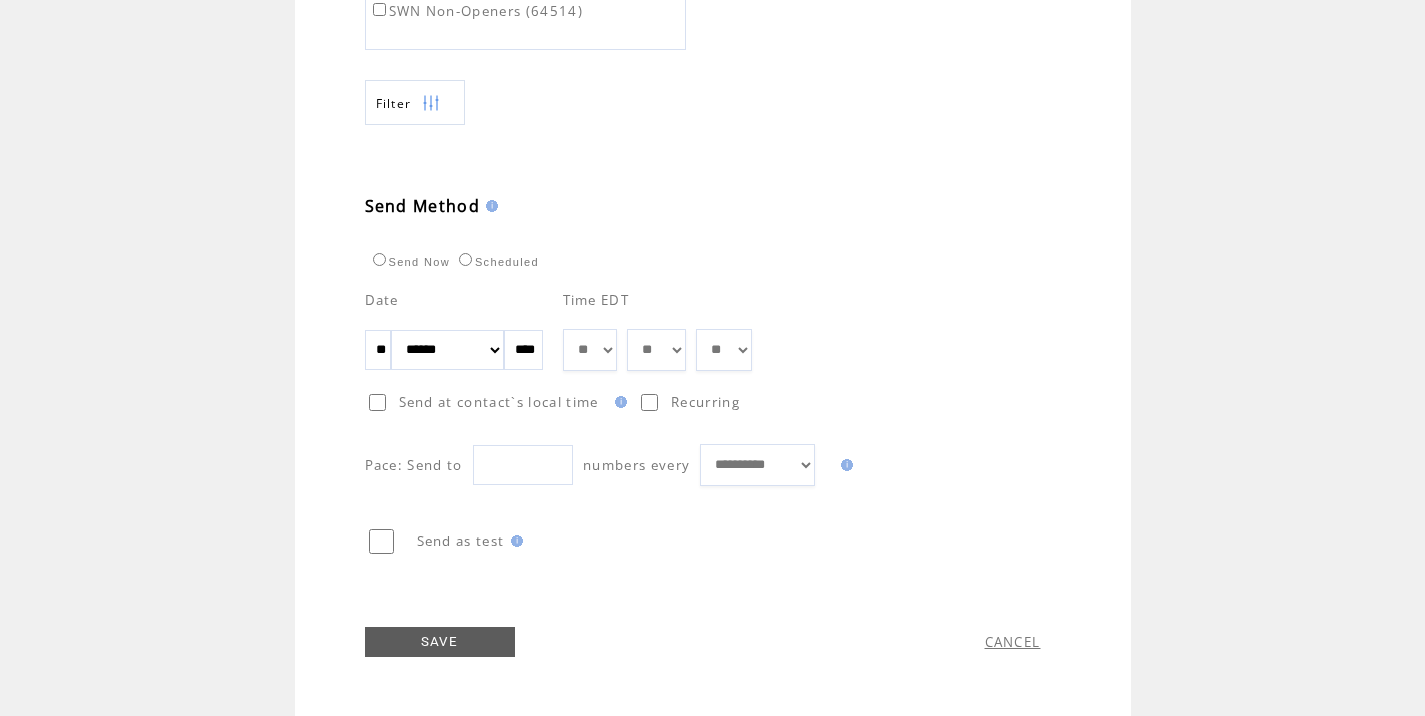 click on "SAVE" at bounding box center (440, 642) 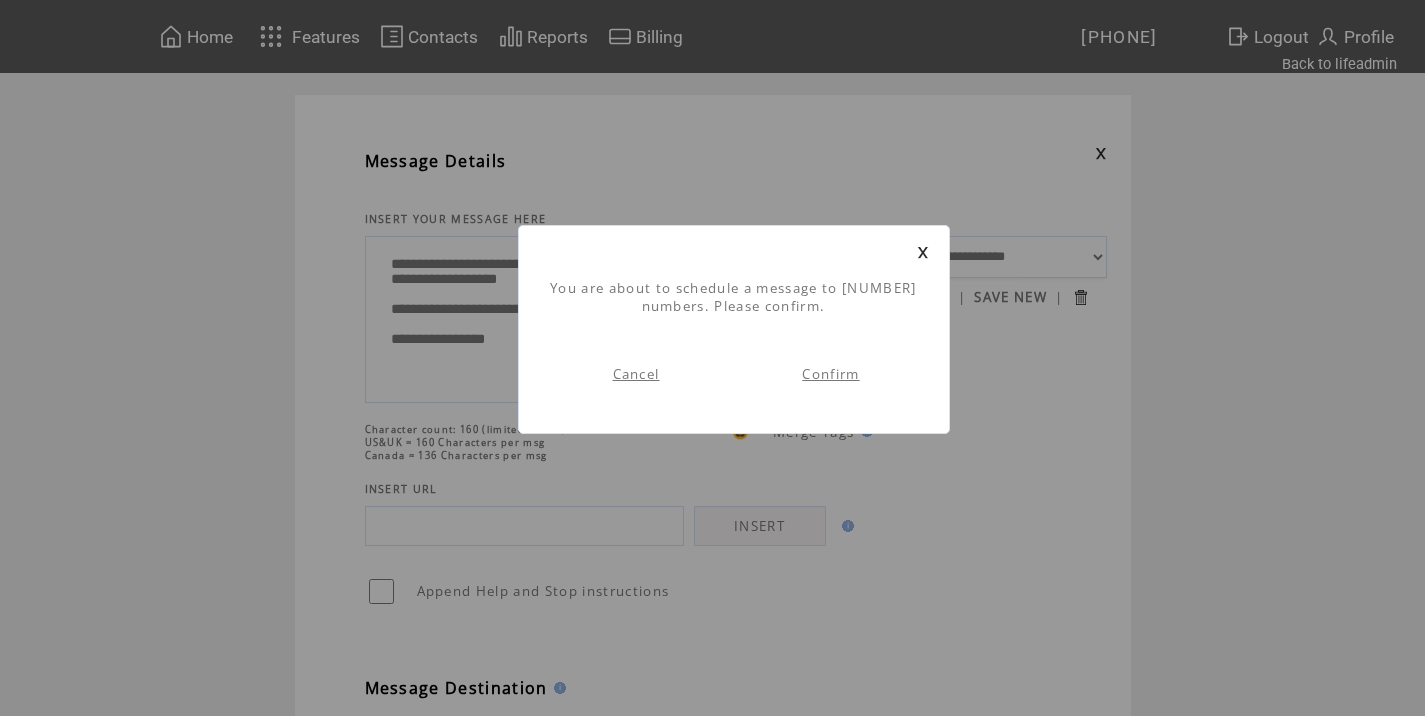 scroll, scrollTop: 1, scrollLeft: 0, axis: vertical 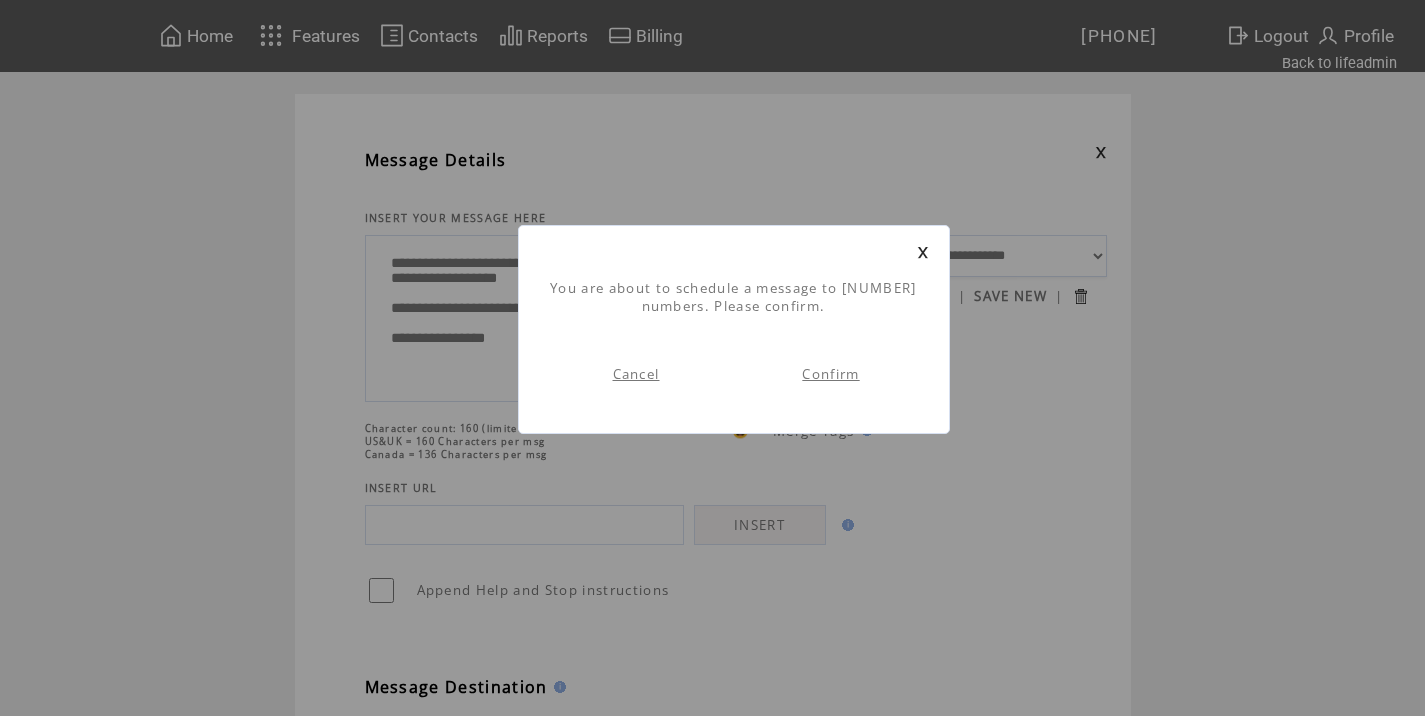 click on "Confirm" at bounding box center [830, 374] 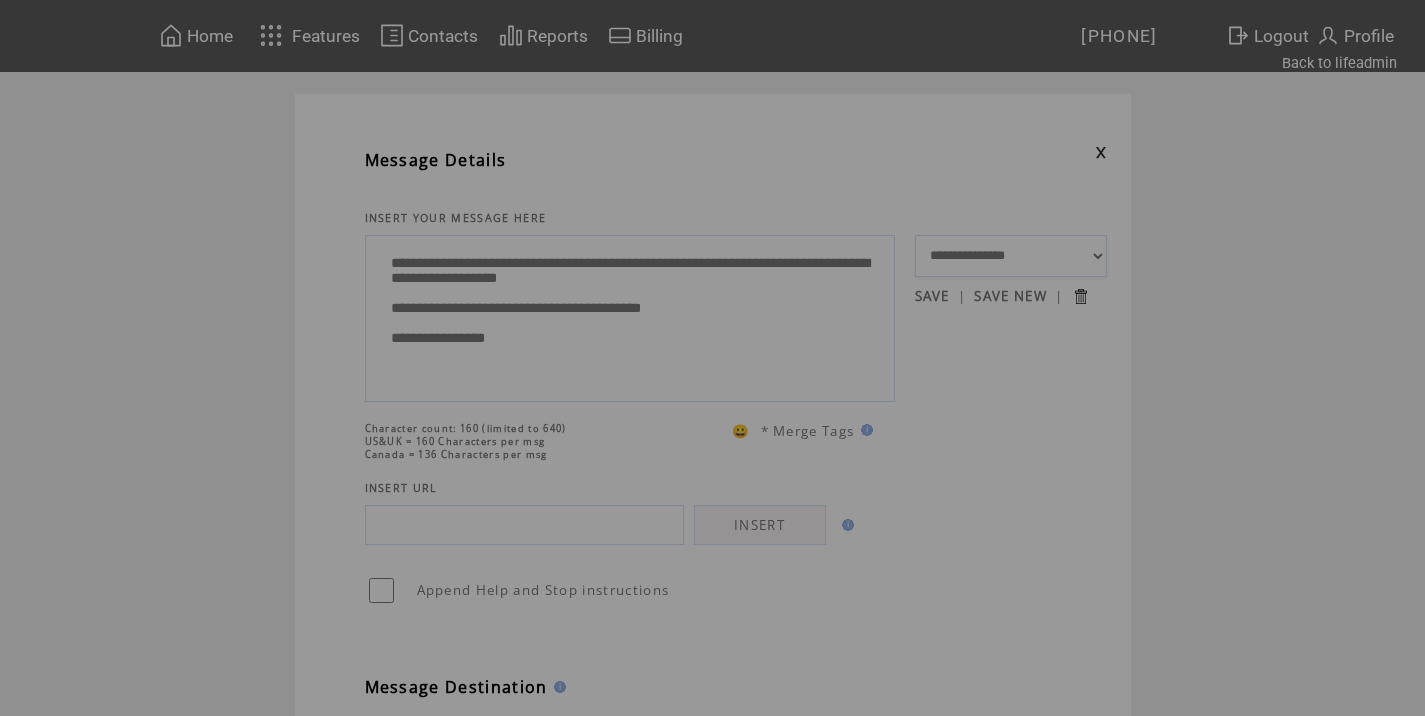 scroll, scrollTop: 0, scrollLeft: 0, axis: both 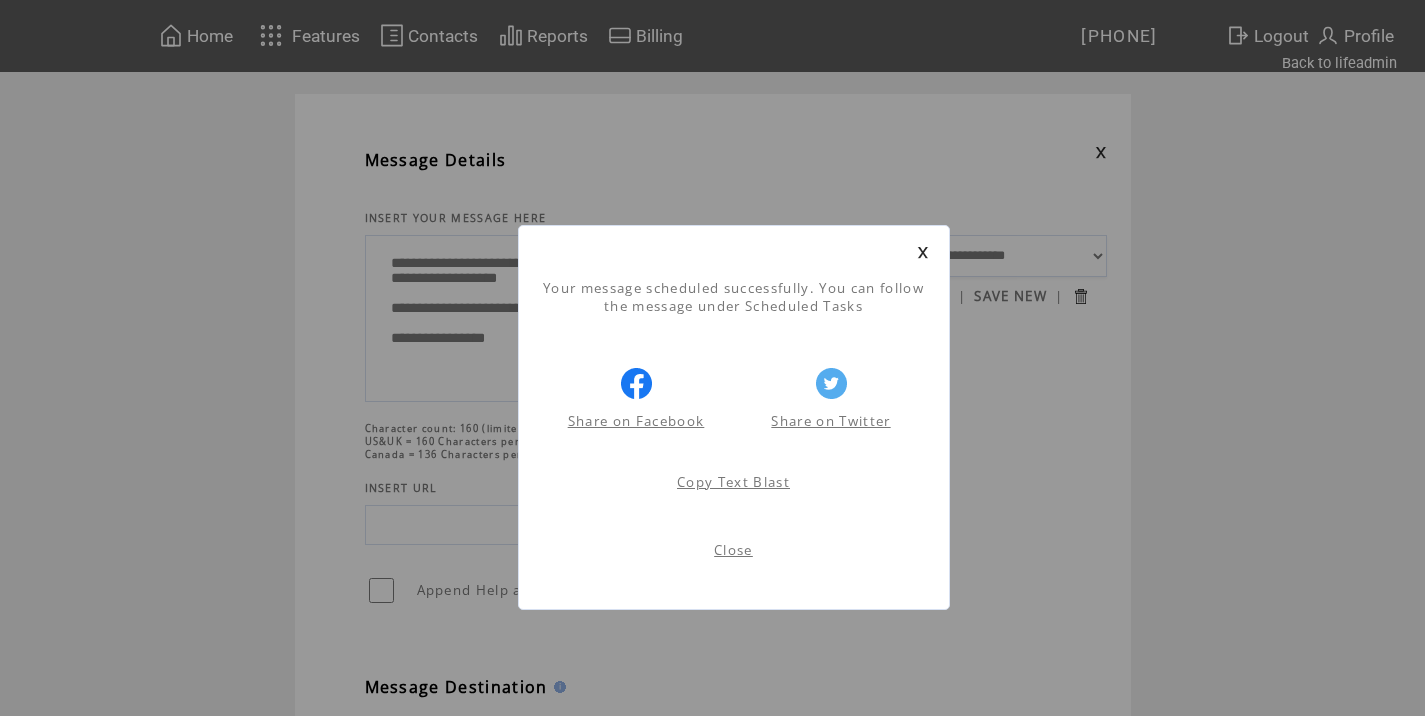 click on "Close" at bounding box center [733, 550] 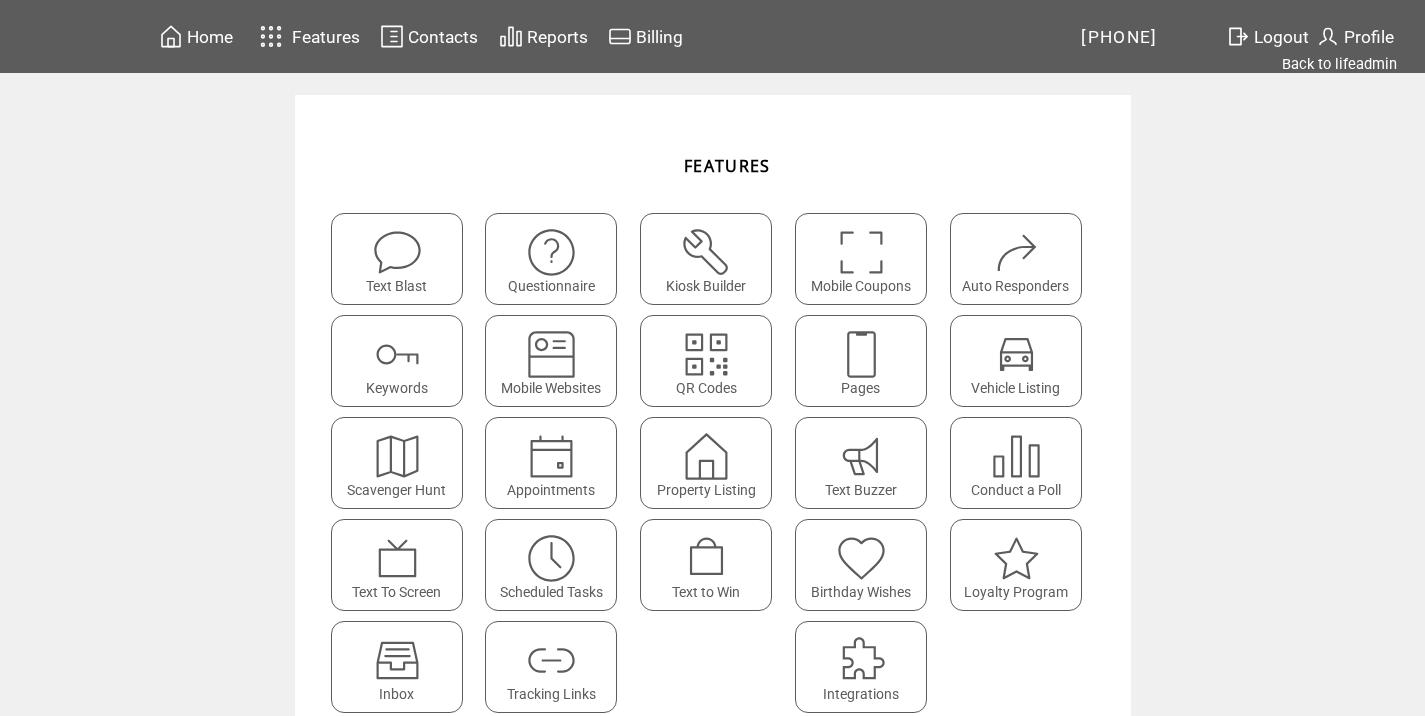 scroll, scrollTop: 0, scrollLeft: 0, axis: both 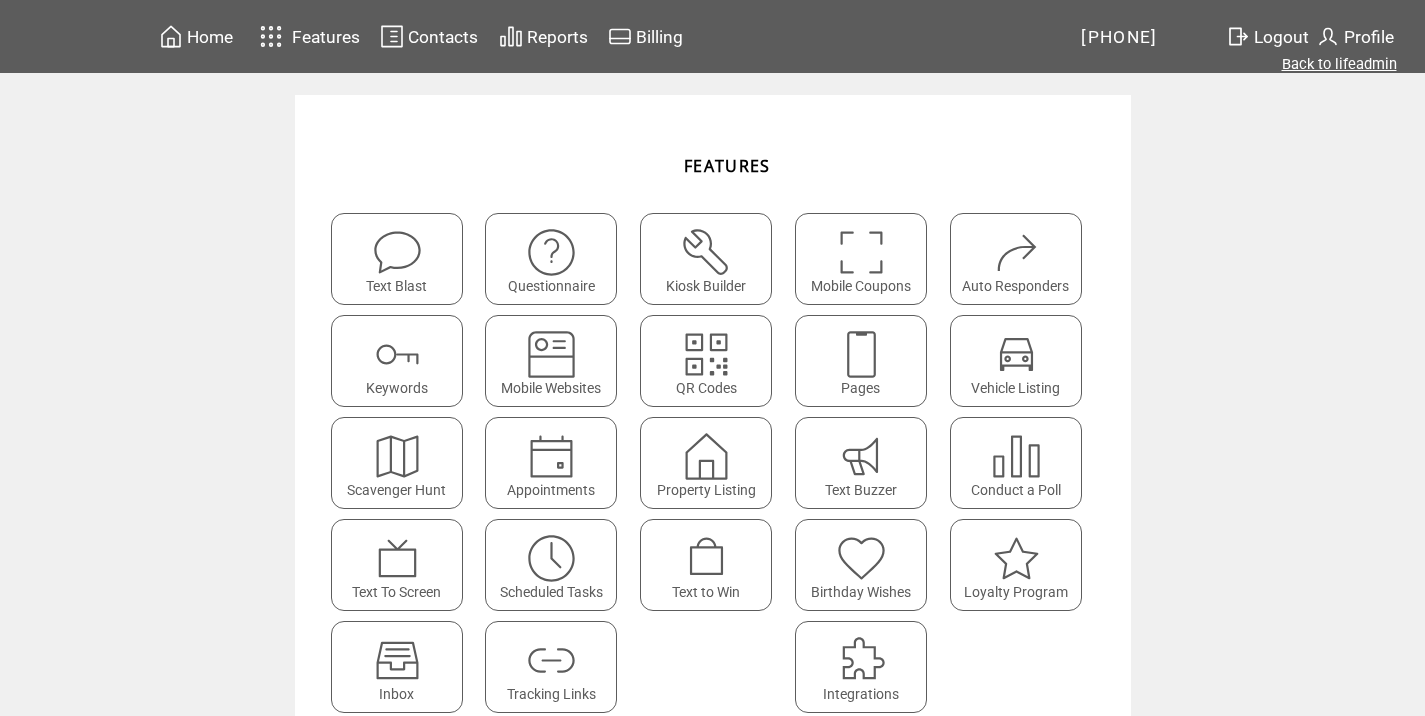 click on "Back to lifeadmin" at bounding box center [1339, 64] 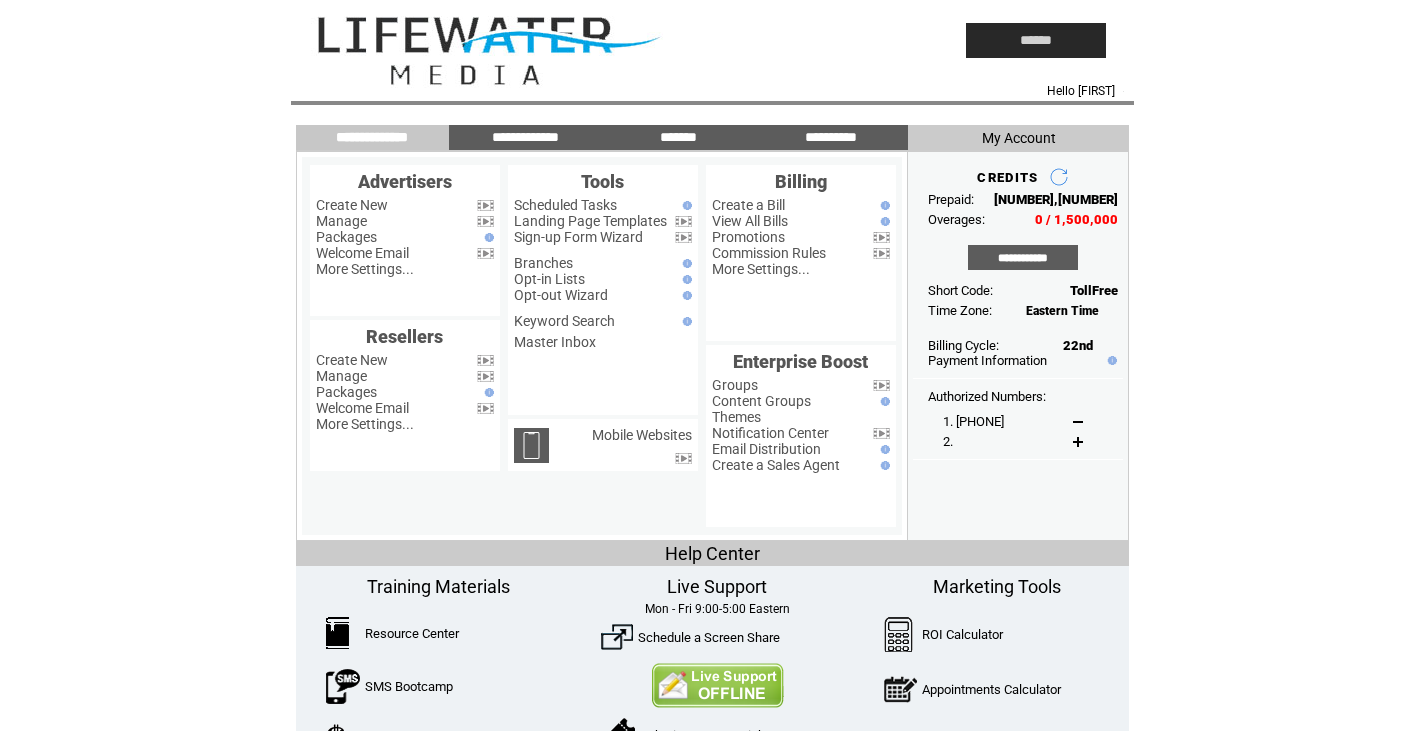 scroll, scrollTop: 0, scrollLeft: 0, axis: both 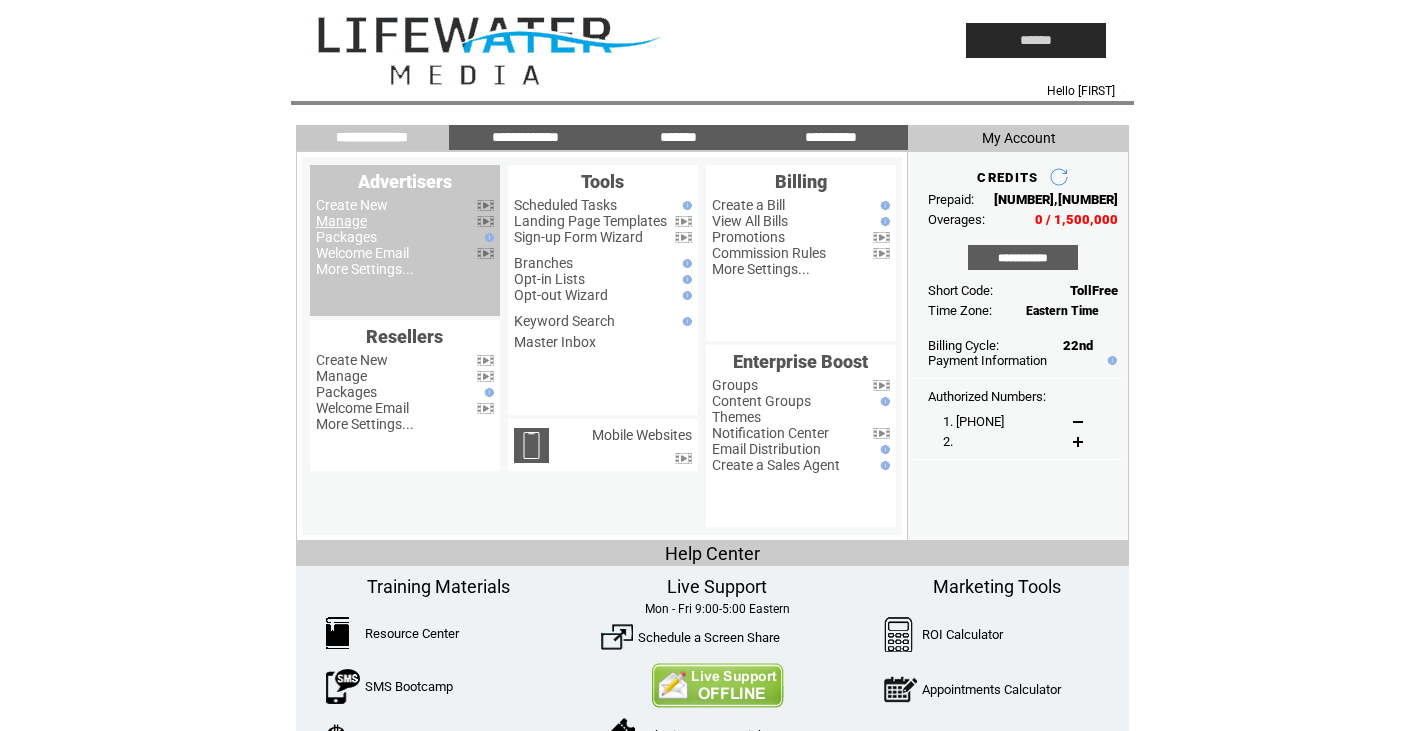 click on "Manage" at bounding box center [341, 221] 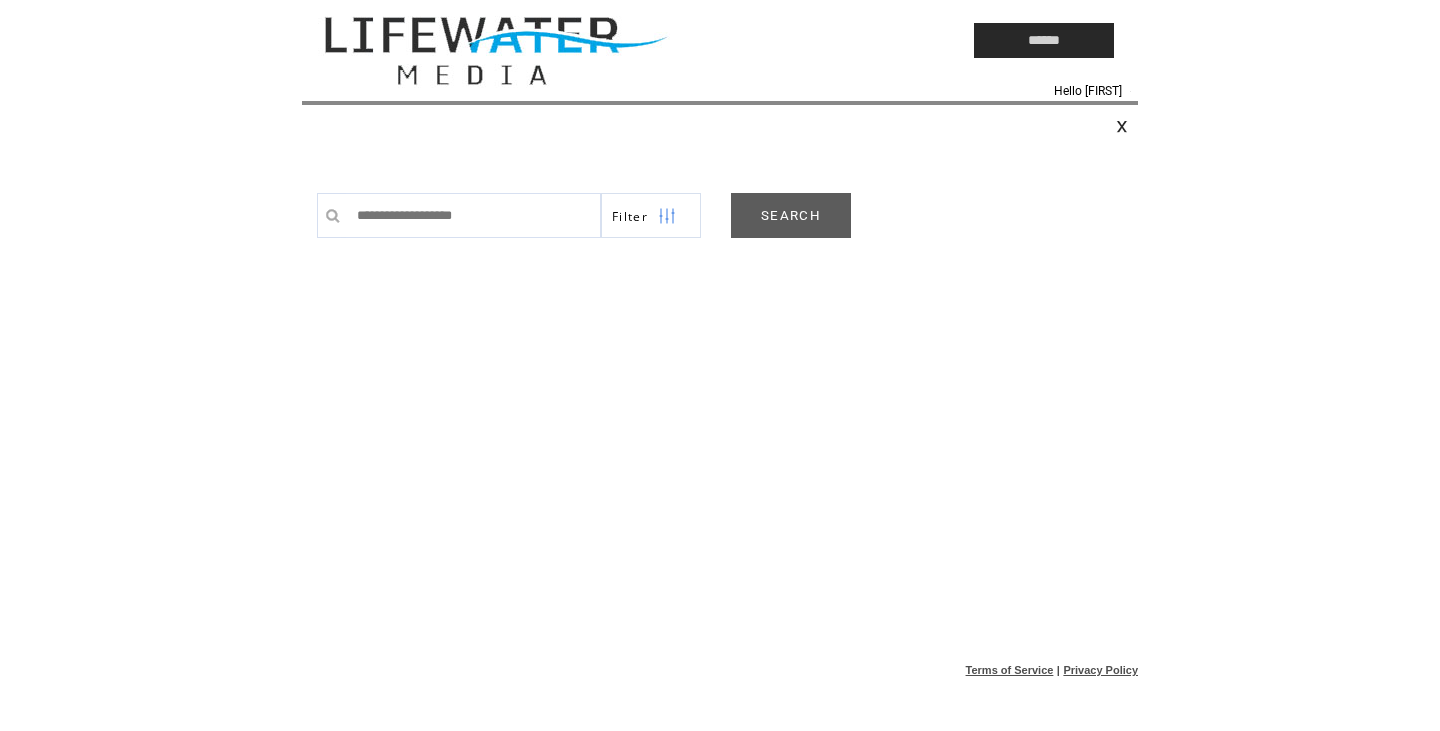 scroll, scrollTop: 0, scrollLeft: 0, axis: both 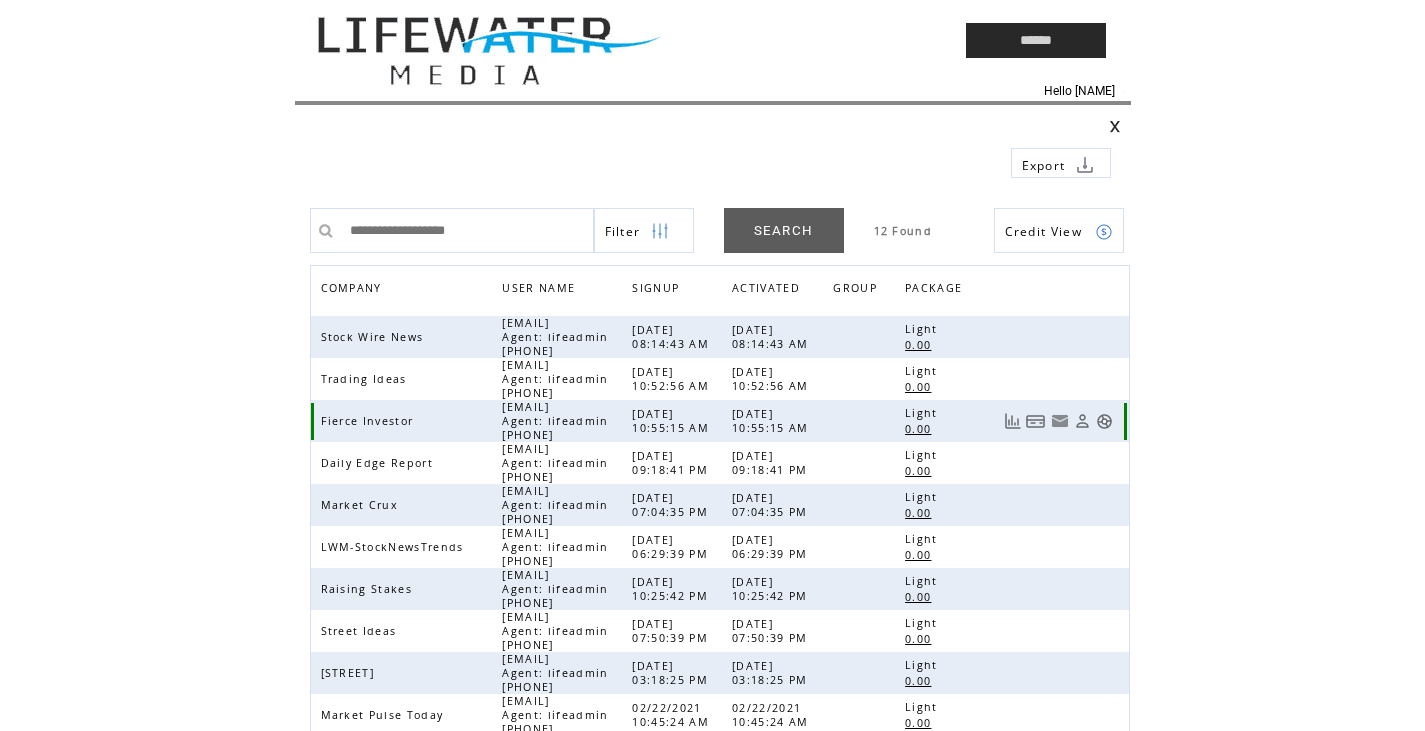 click at bounding box center (1104, 421) 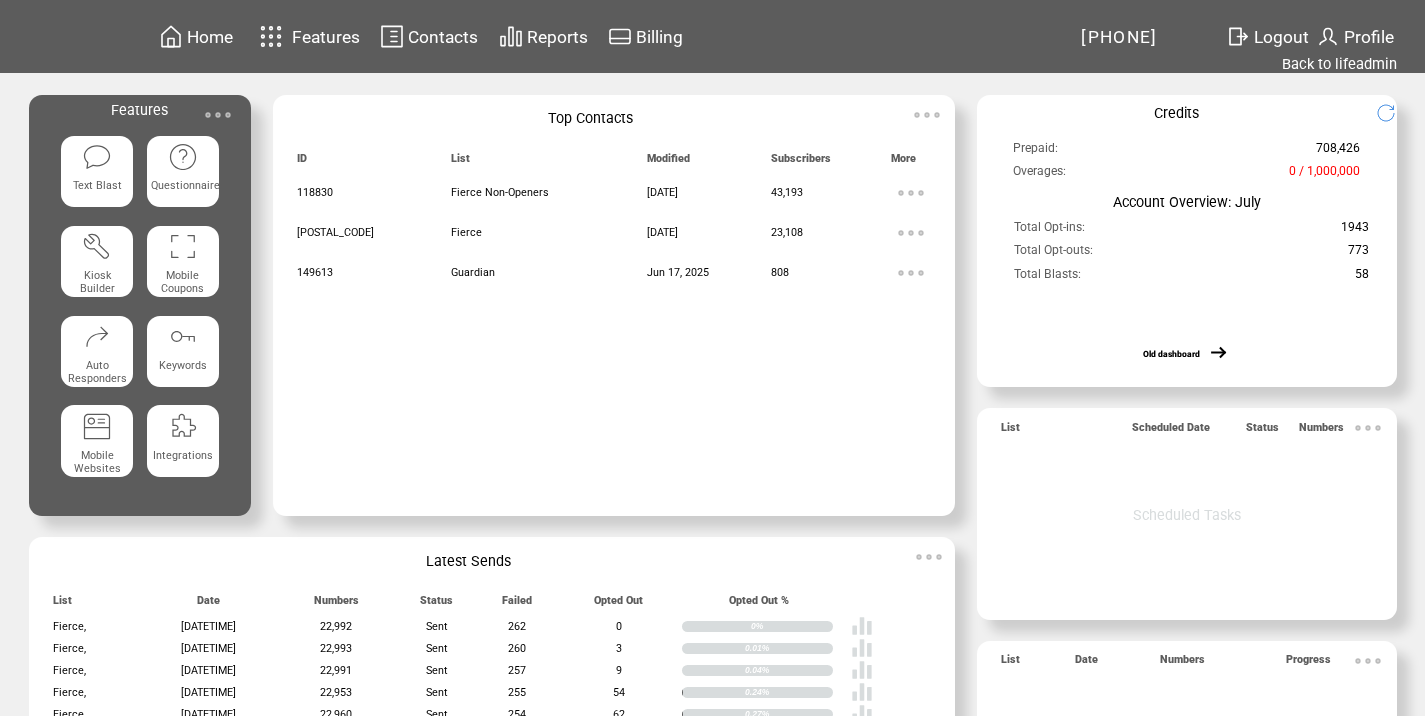 scroll, scrollTop: 0, scrollLeft: 0, axis: both 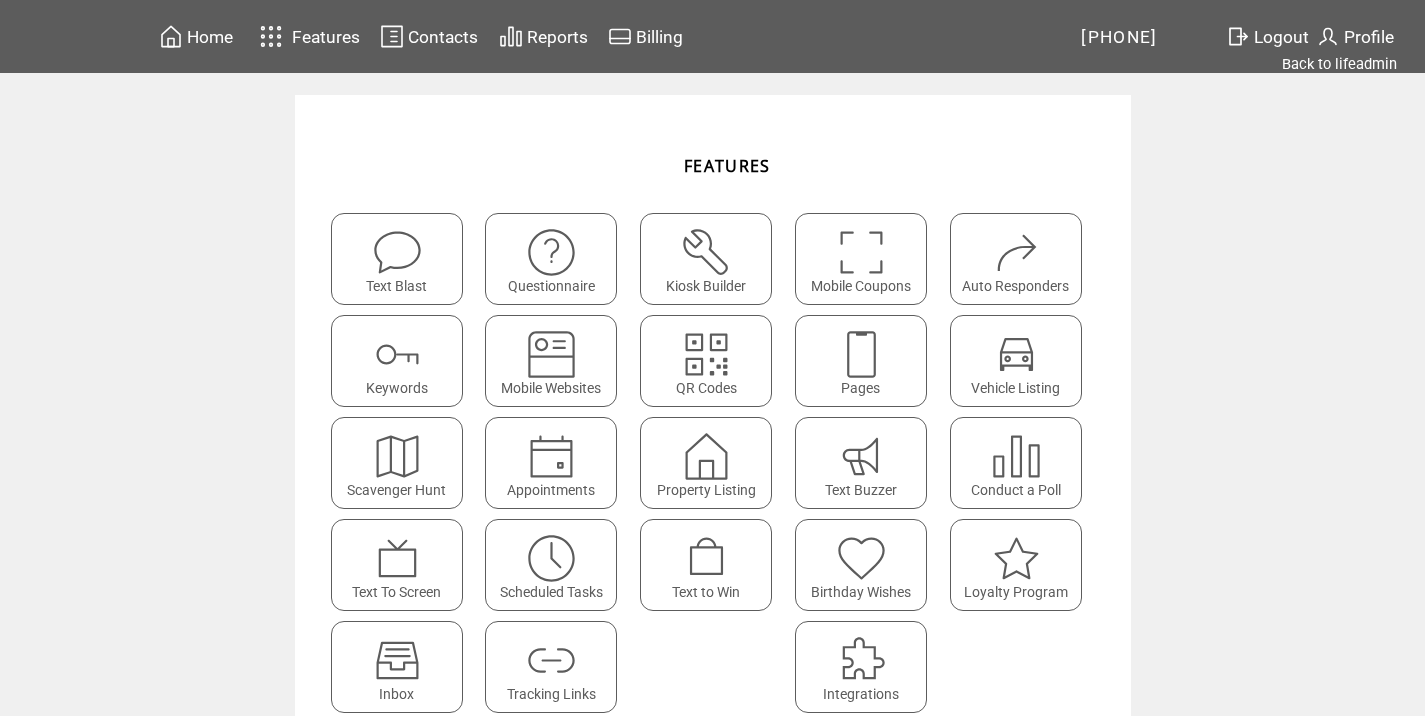 click on "Tracking Links" 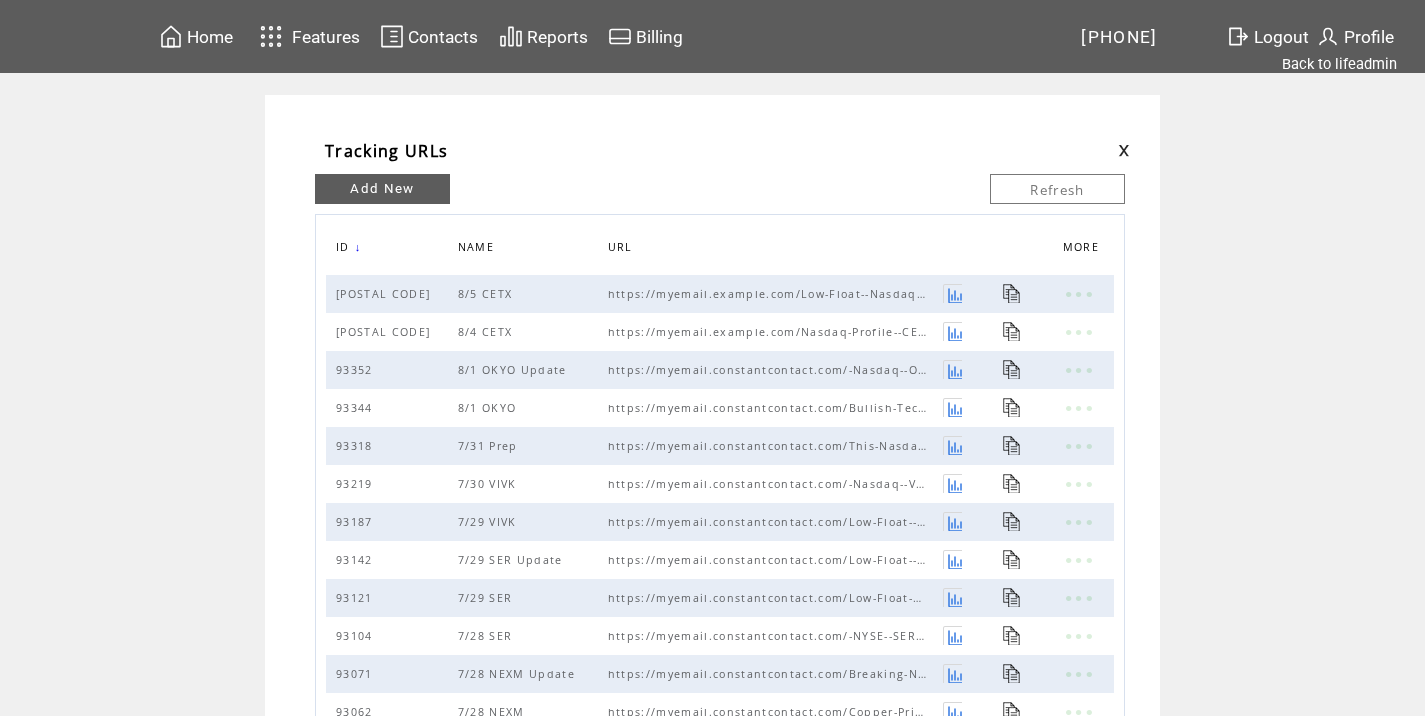 scroll, scrollTop: 0, scrollLeft: 0, axis: both 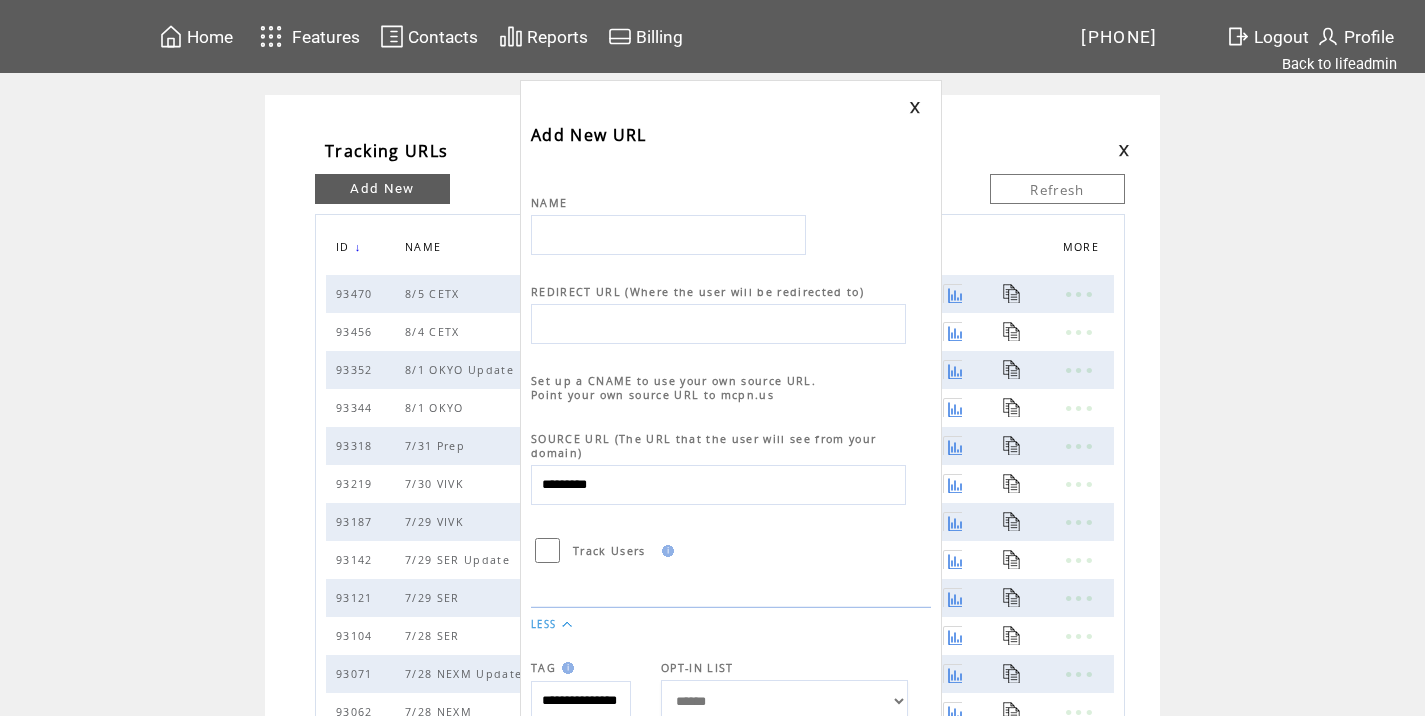 click at bounding box center [668, 235] 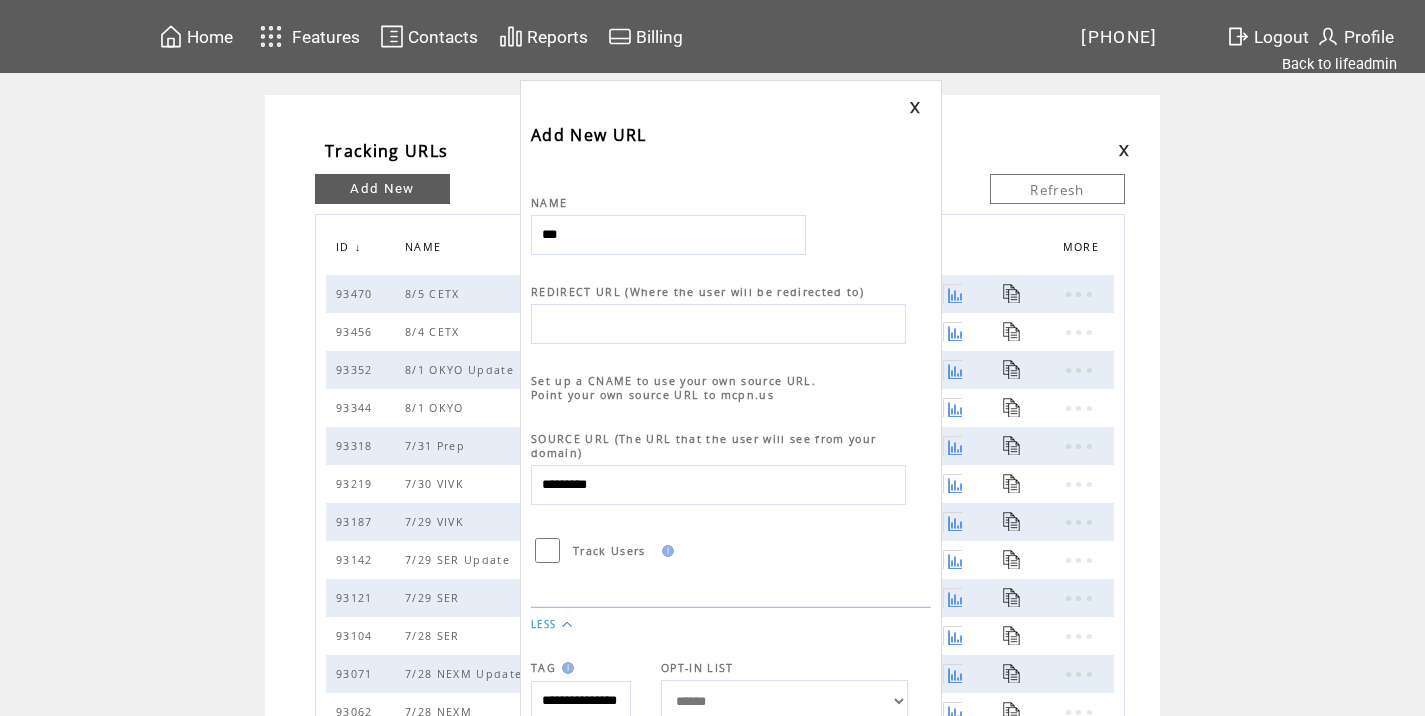 type on "**********" 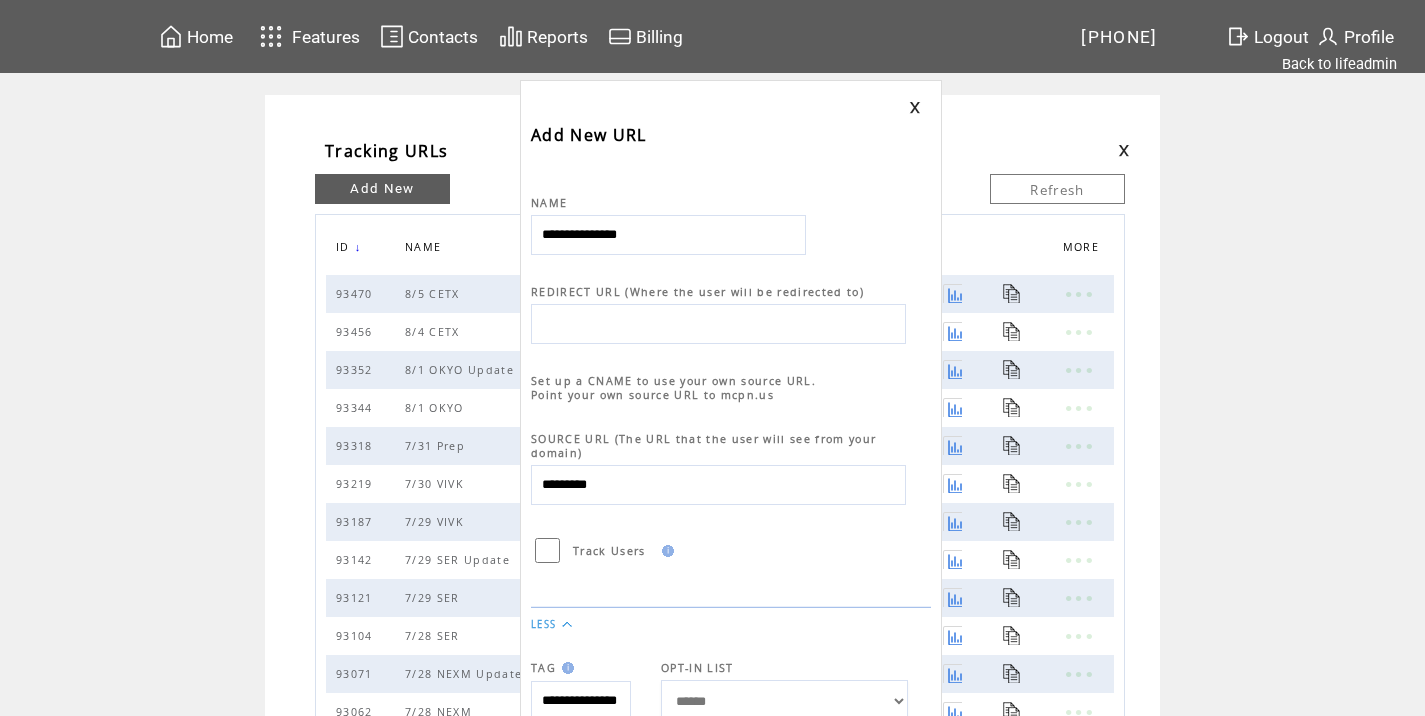 click at bounding box center [718, 324] 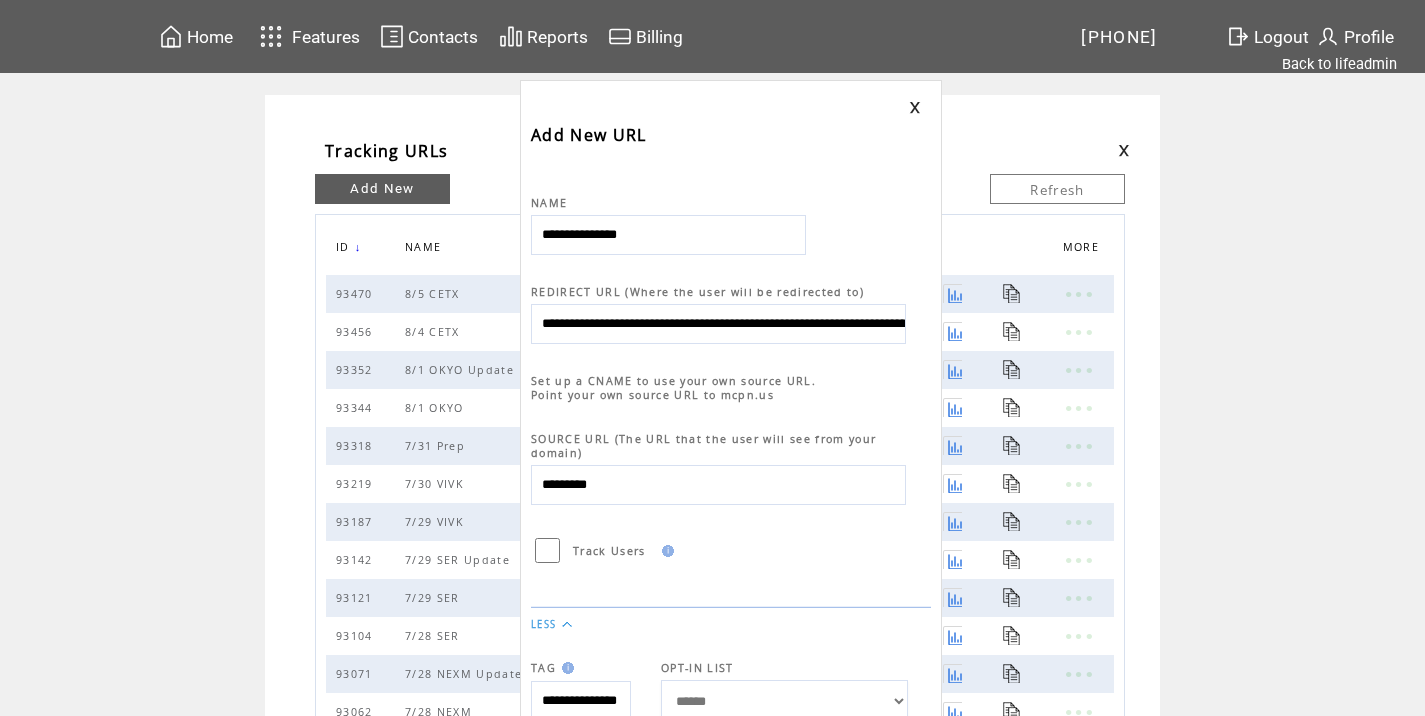 scroll, scrollTop: 0, scrollLeft: 907, axis: horizontal 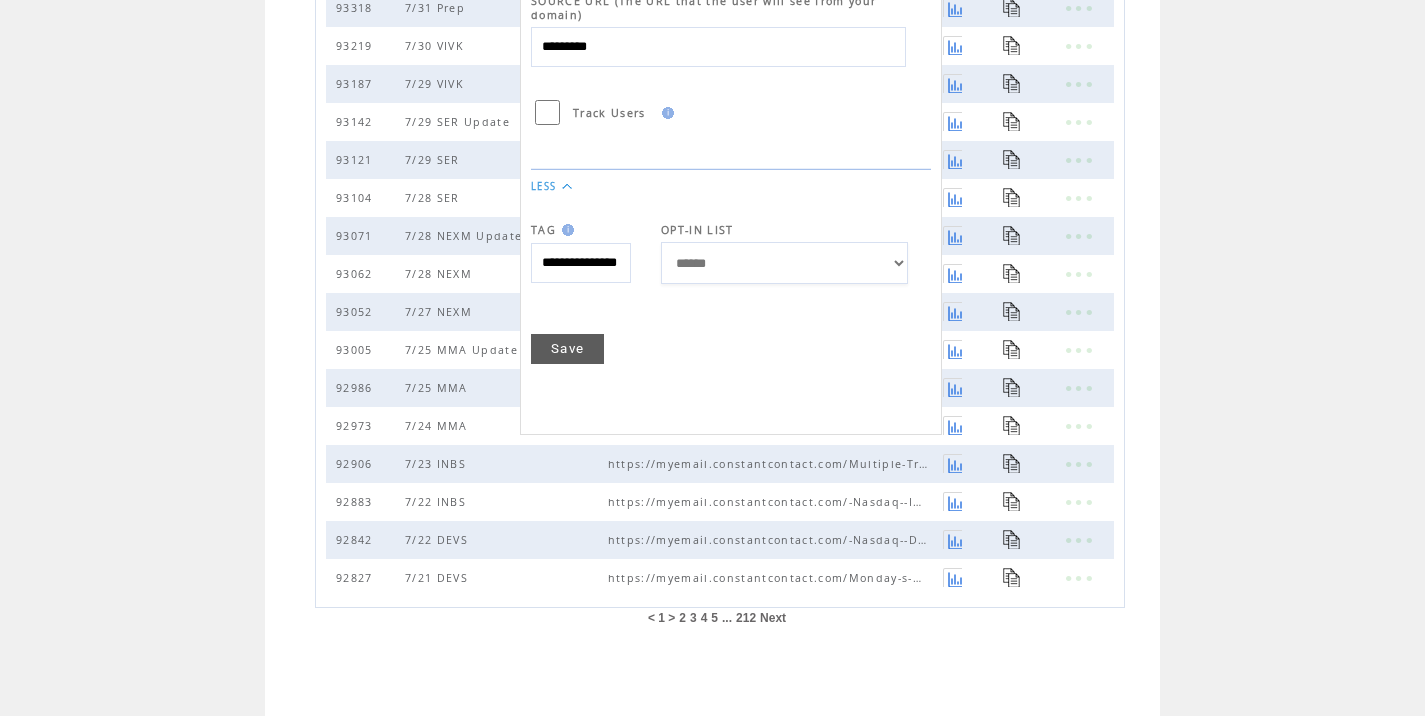 type on "**********" 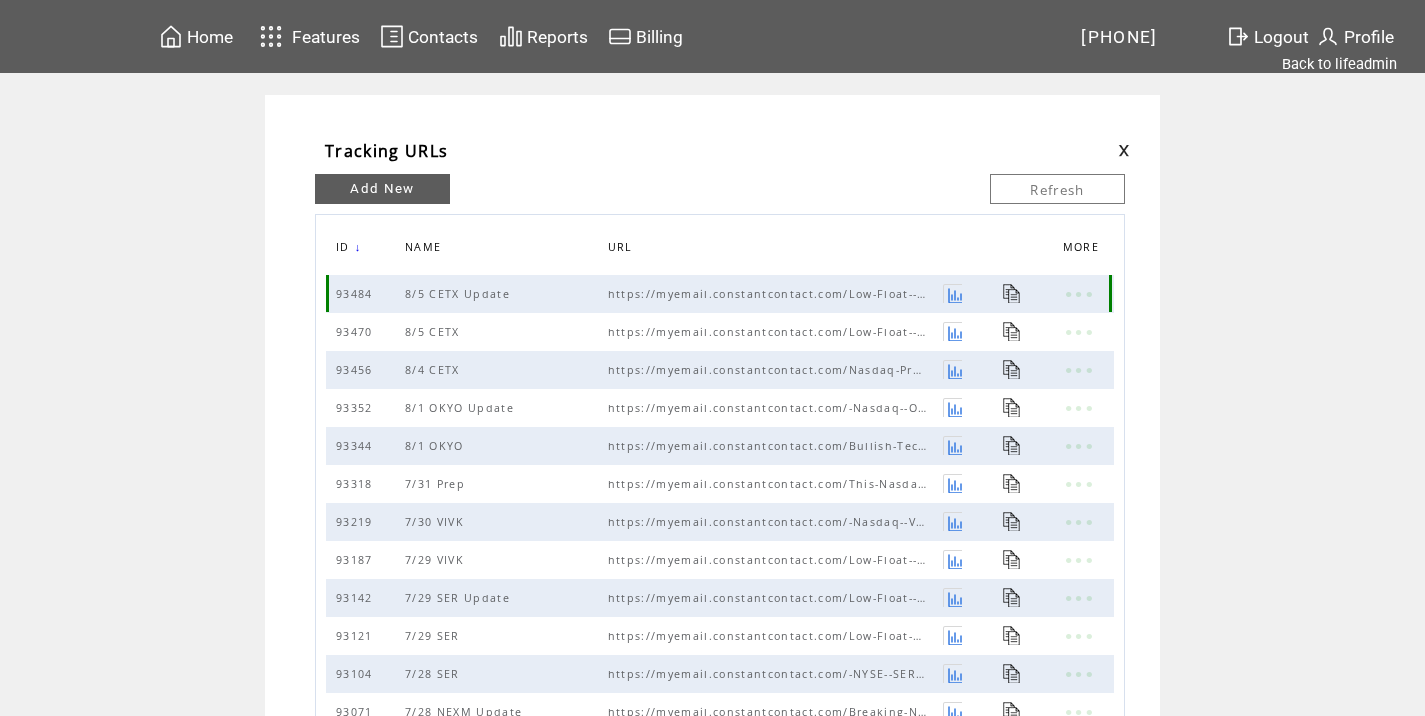 click at bounding box center [1012, 293] 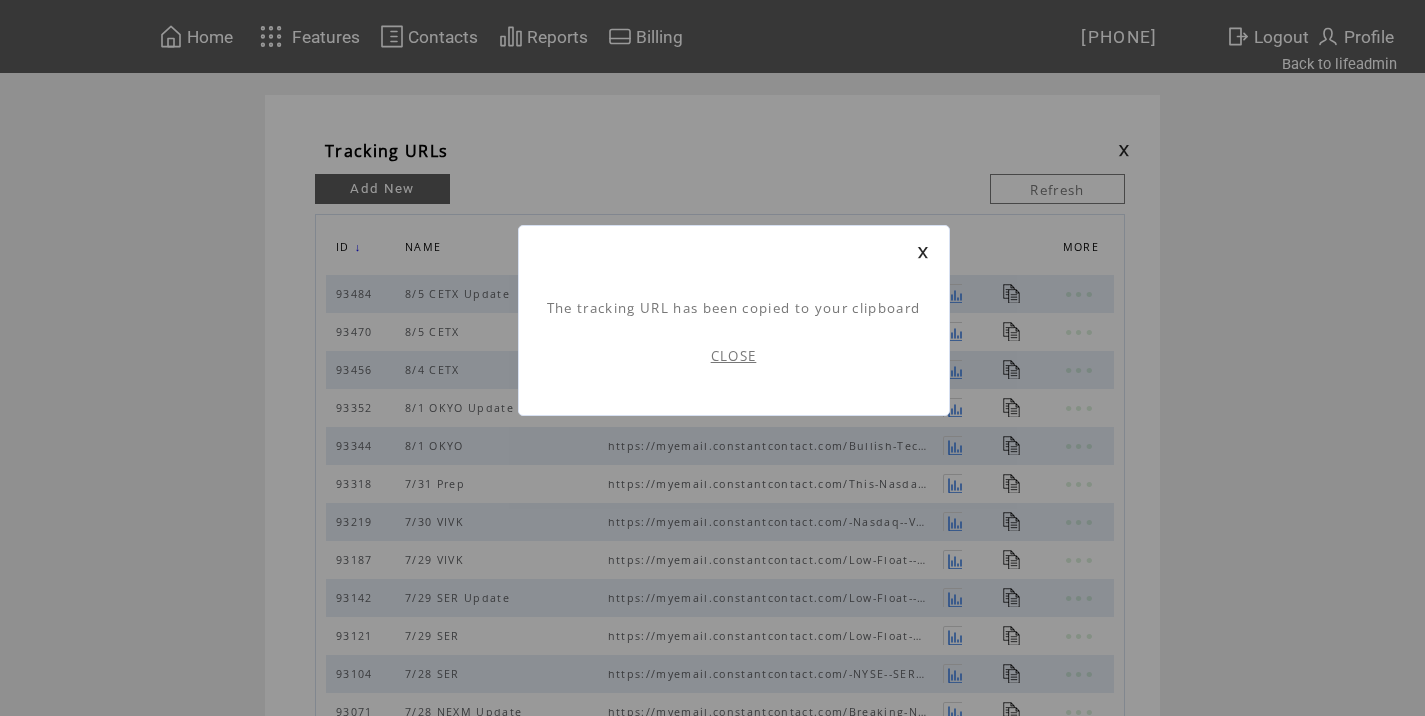 scroll, scrollTop: 1, scrollLeft: 0, axis: vertical 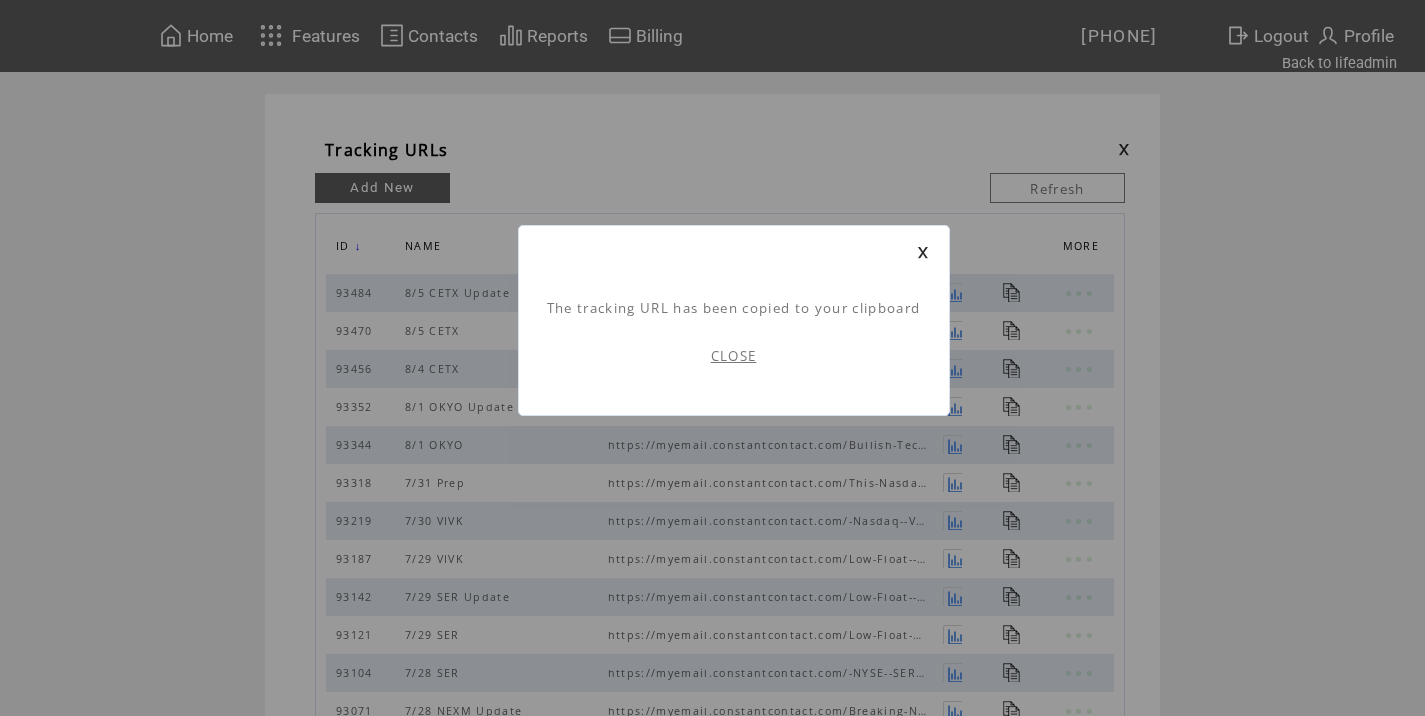 click on "CLOSE" at bounding box center (734, 356) 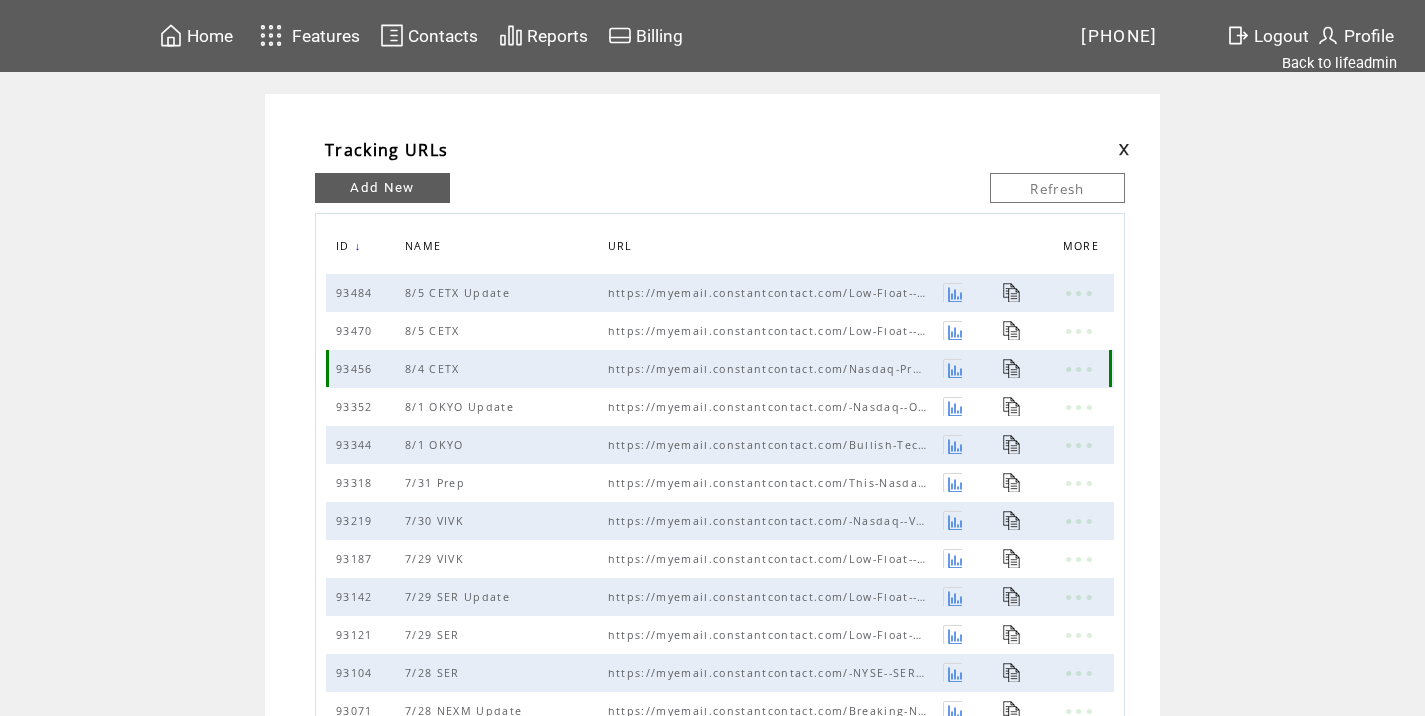 scroll, scrollTop: 0, scrollLeft: 0, axis: both 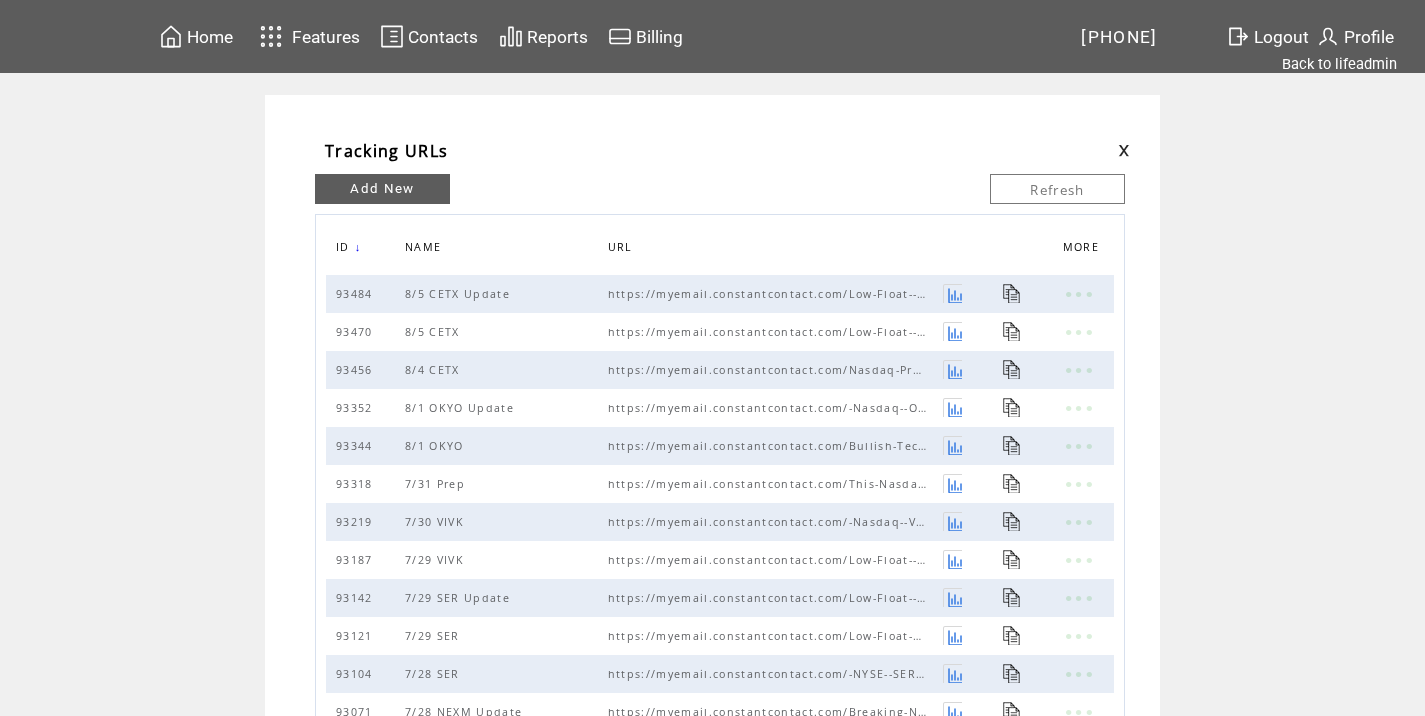 click at bounding box center (1124, 150) 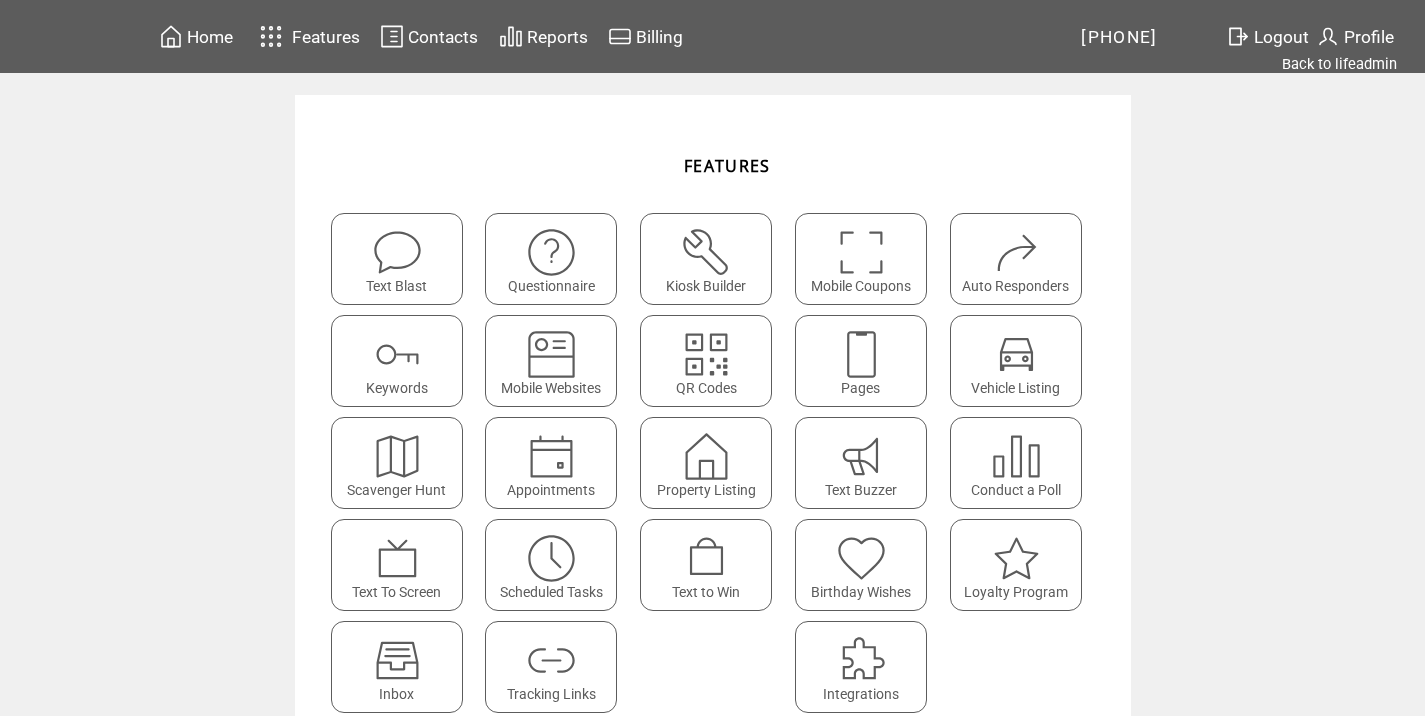 scroll, scrollTop: 0, scrollLeft: 0, axis: both 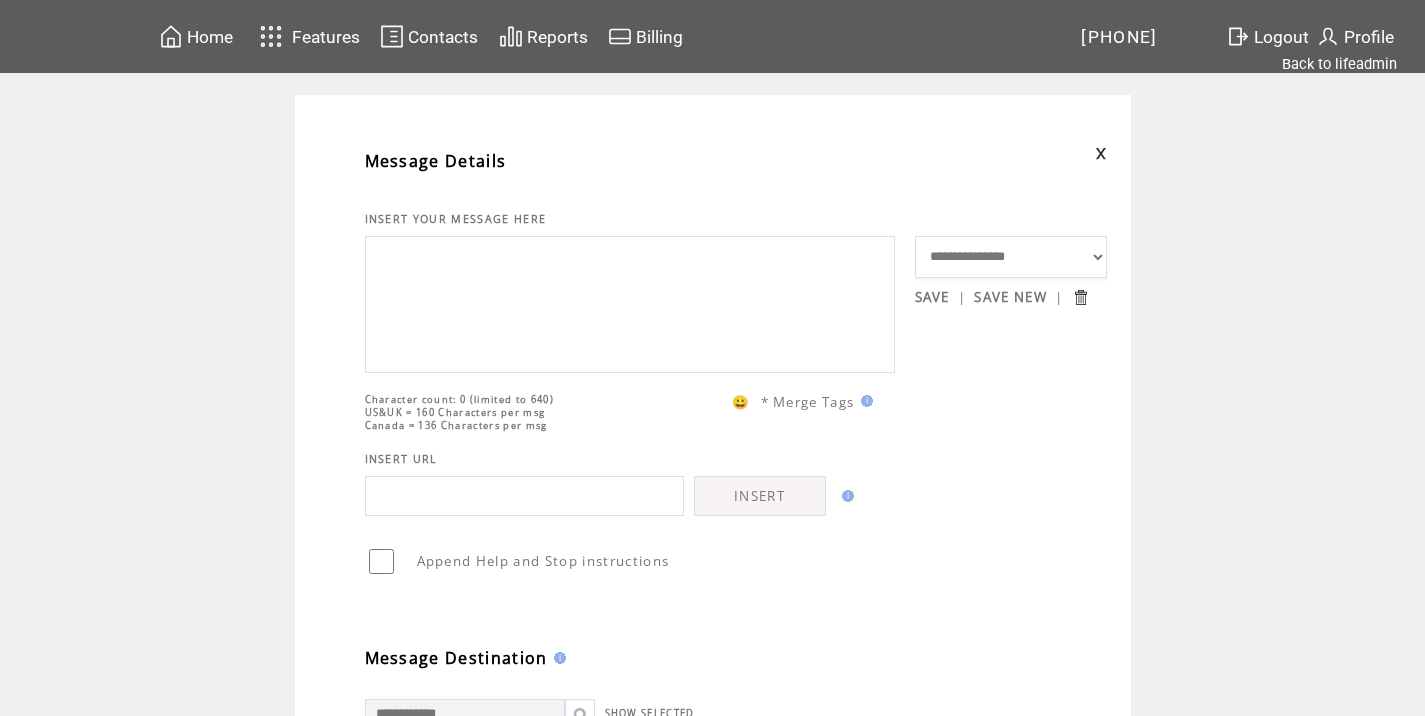 click at bounding box center [630, 302] 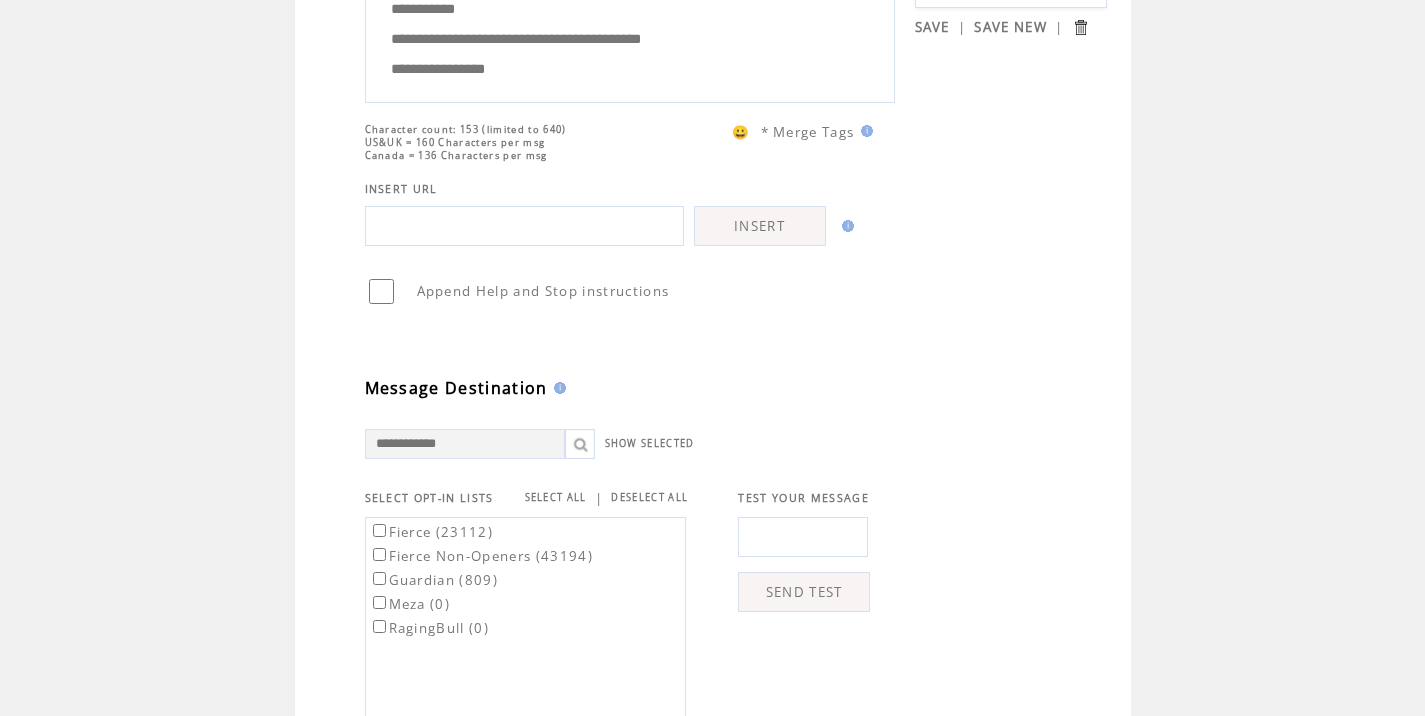 scroll, scrollTop: 278, scrollLeft: 0, axis: vertical 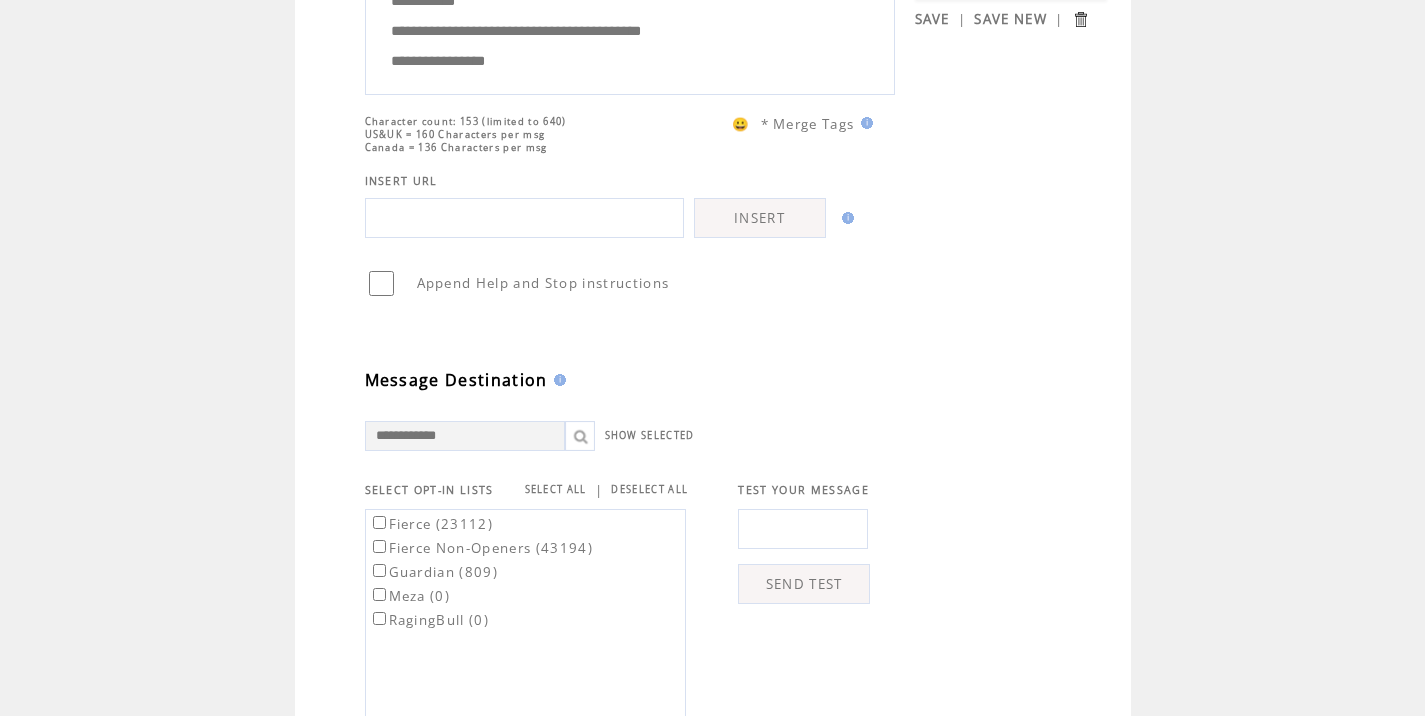 type on "**********" 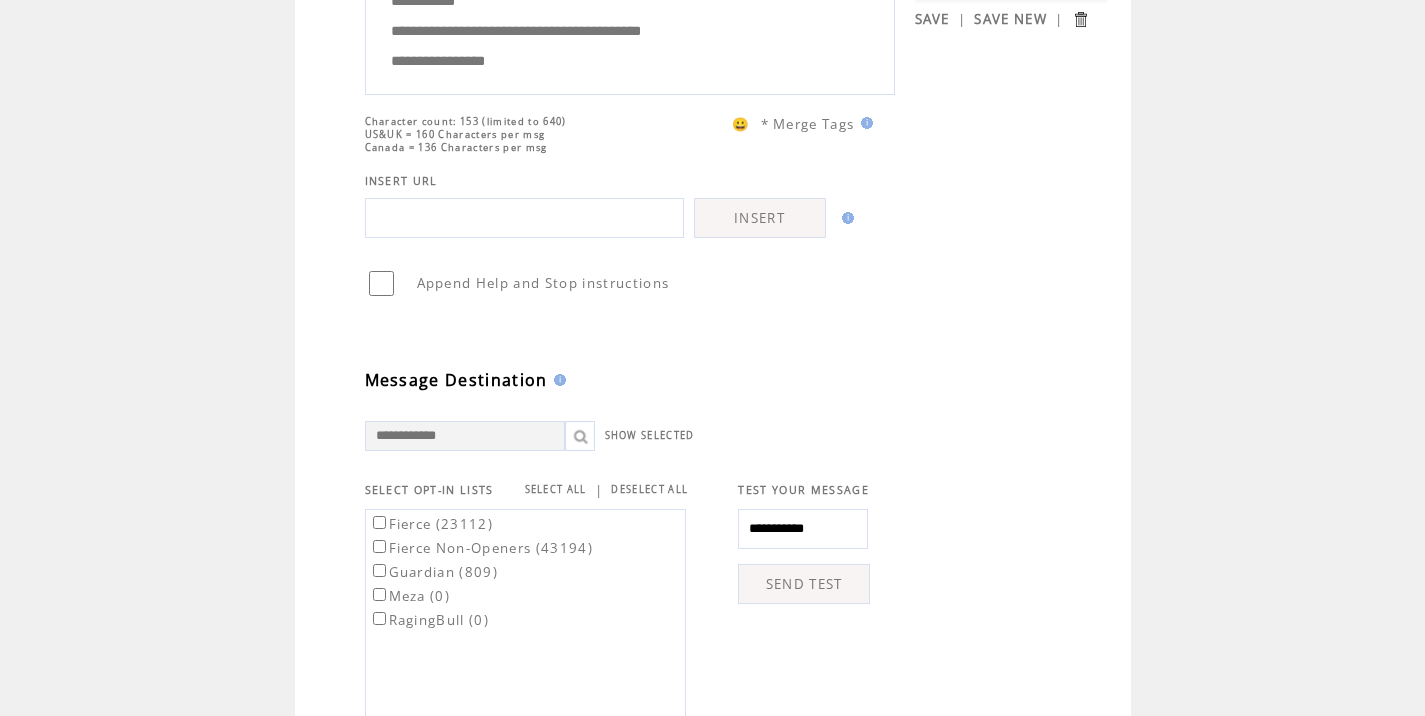 click on "SEND TEST" at bounding box center [804, 584] 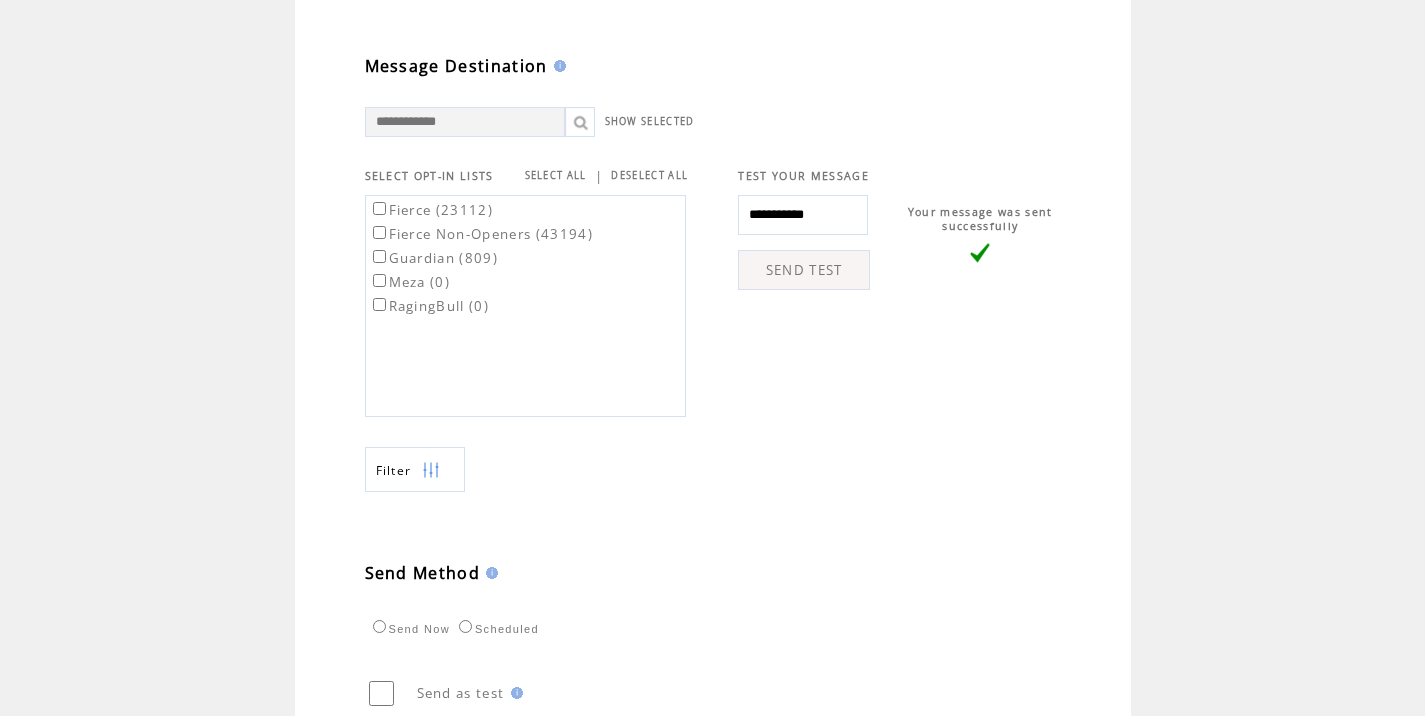 scroll, scrollTop: 774, scrollLeft: 0, axis: vertical 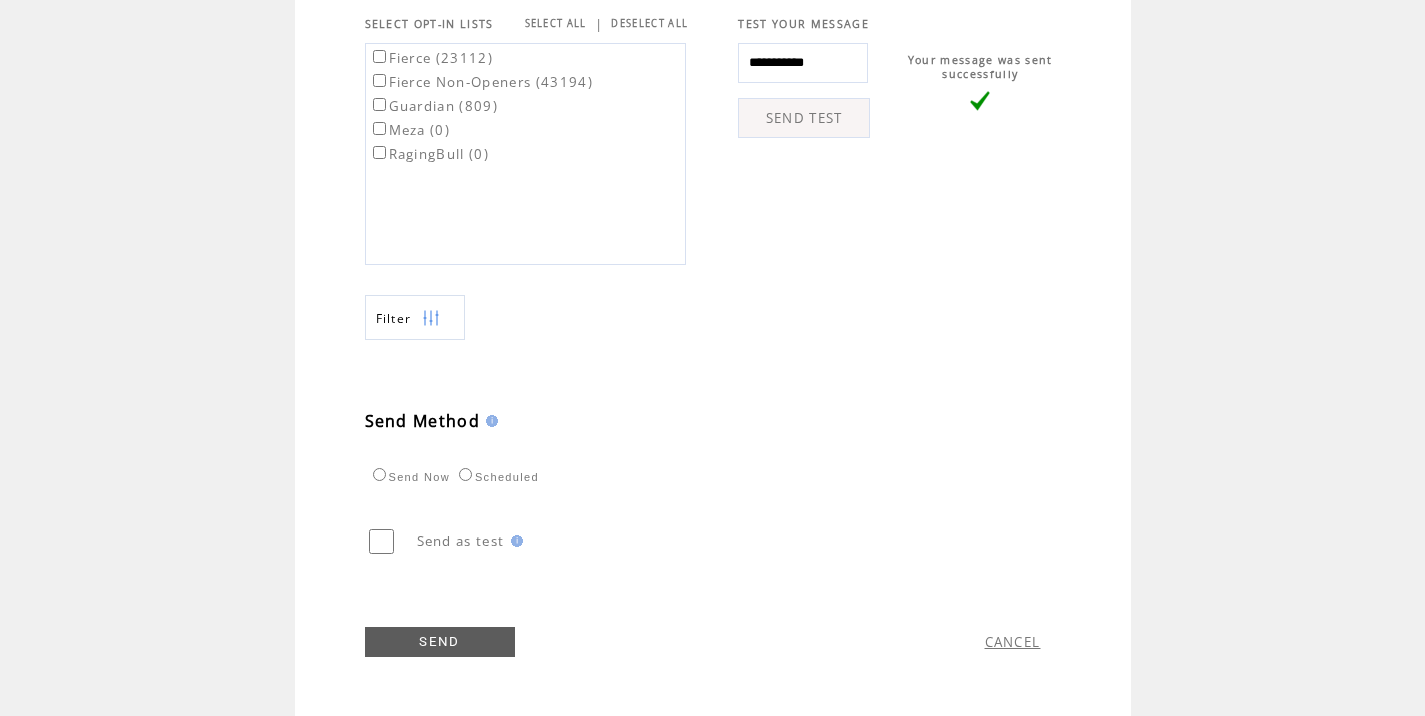 click on "Fierce (23112)" at bounding box center [431, 58] 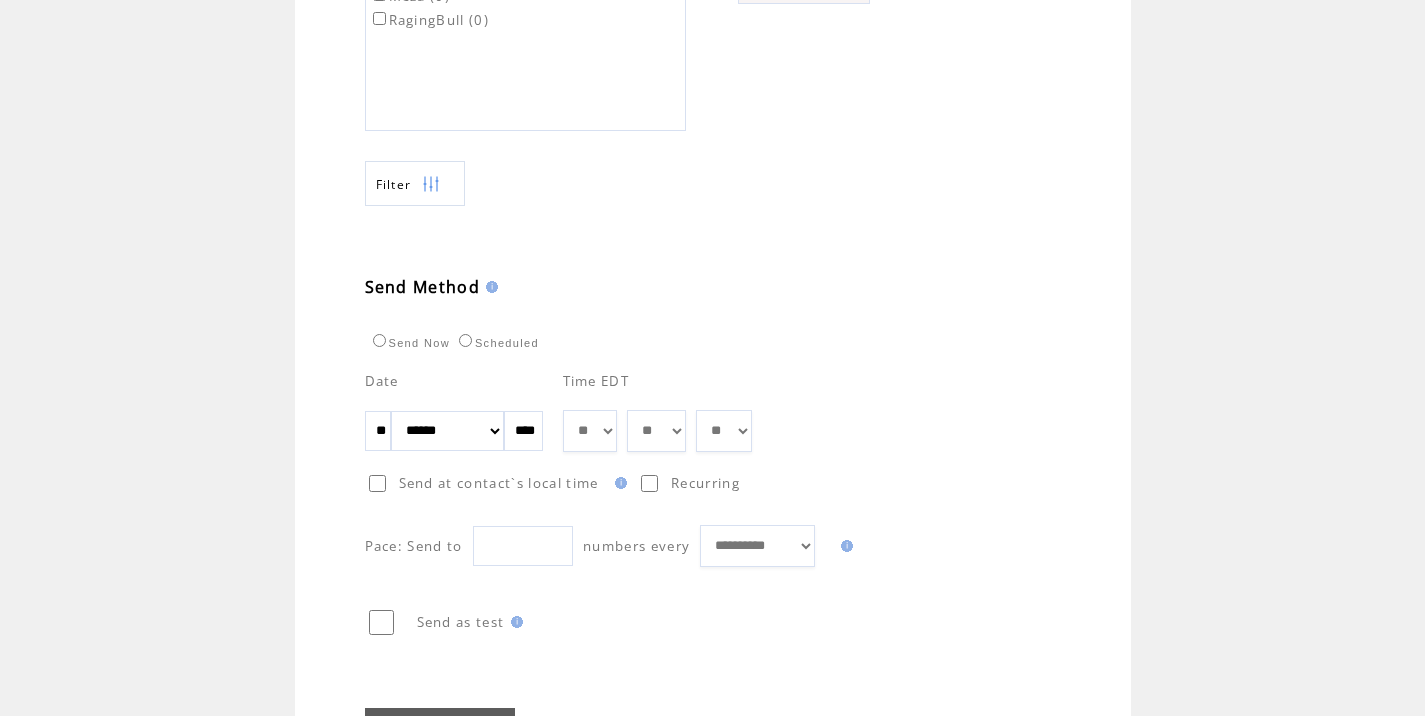 scroll, scrollTop: 917, scrollLeft: 0, axis: vertical 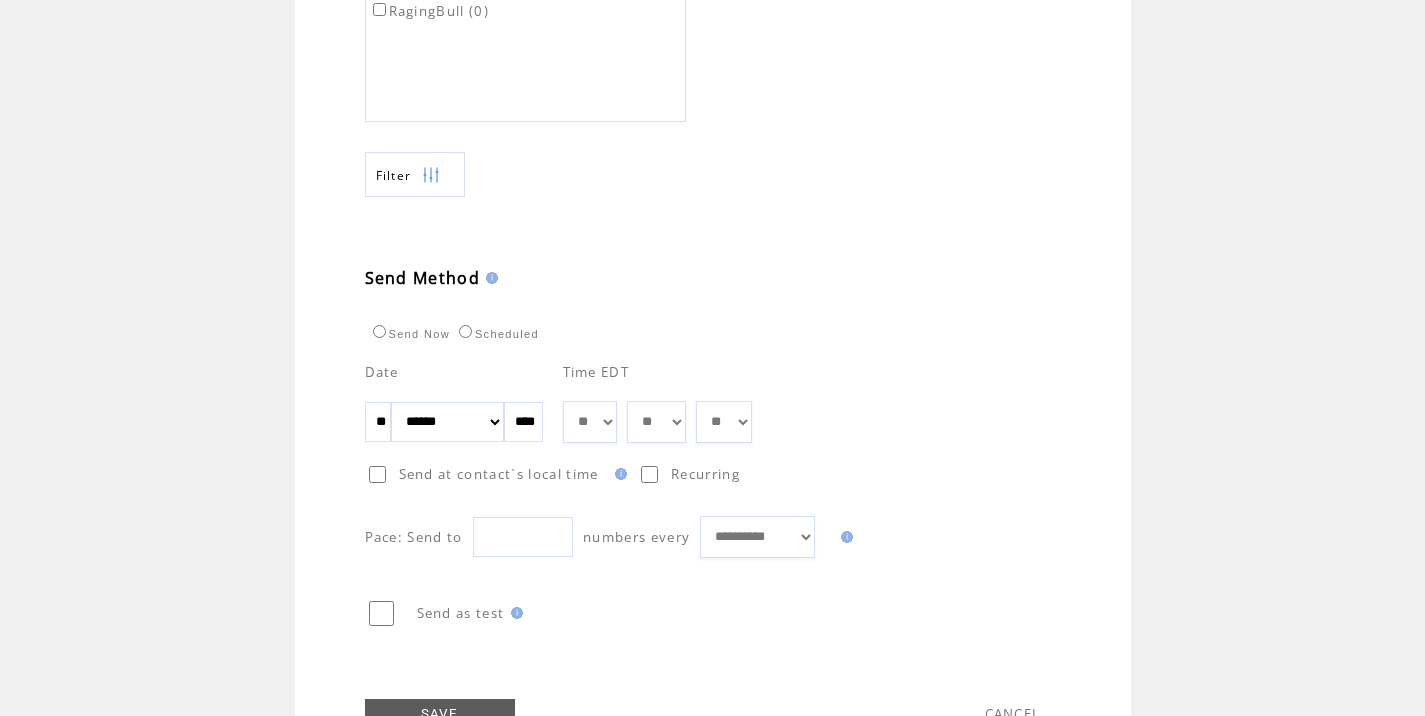 click on "** 	 ** 	 ** 	 ** 	 ** 	 ** 	 ** 	 ** 	 ** 	 ** 	 ** 	 ** 	 **" at bounding box center [590, 422] 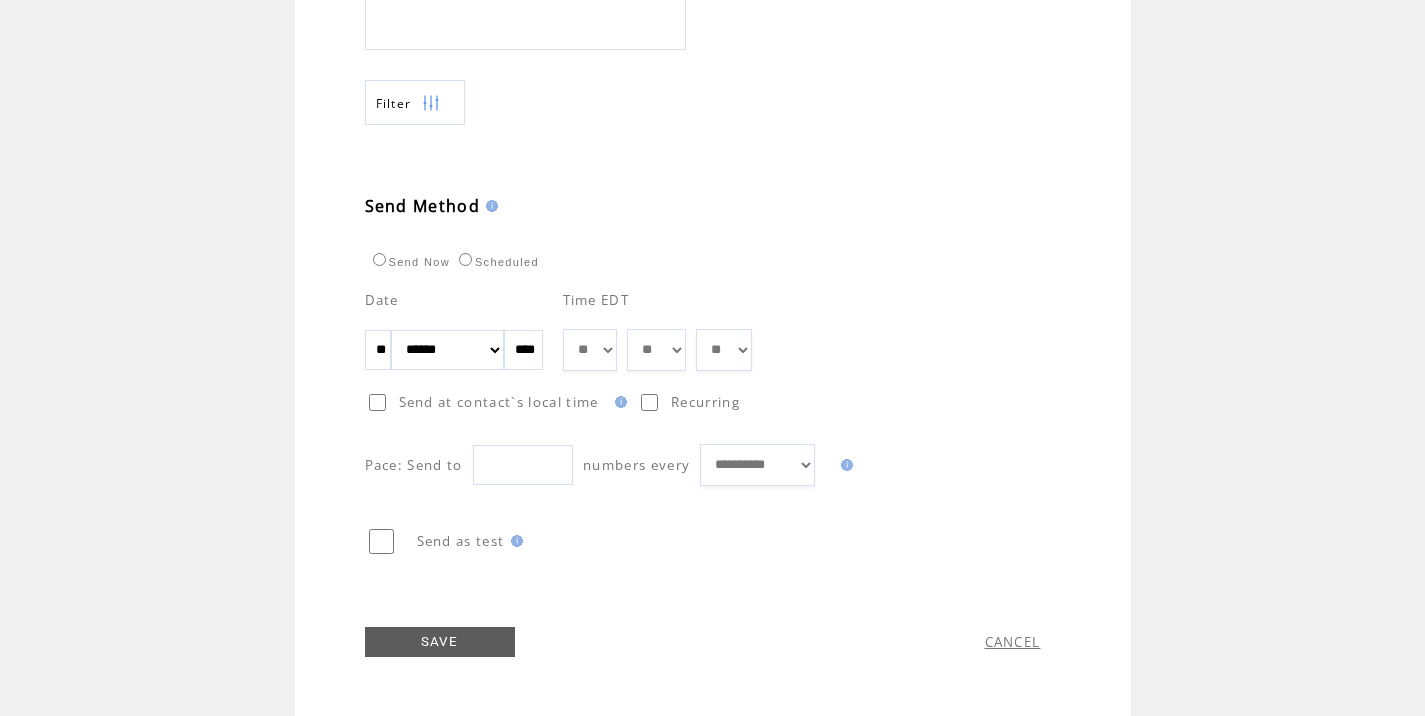 click on "SAVE" at bounding box center (440, 642) 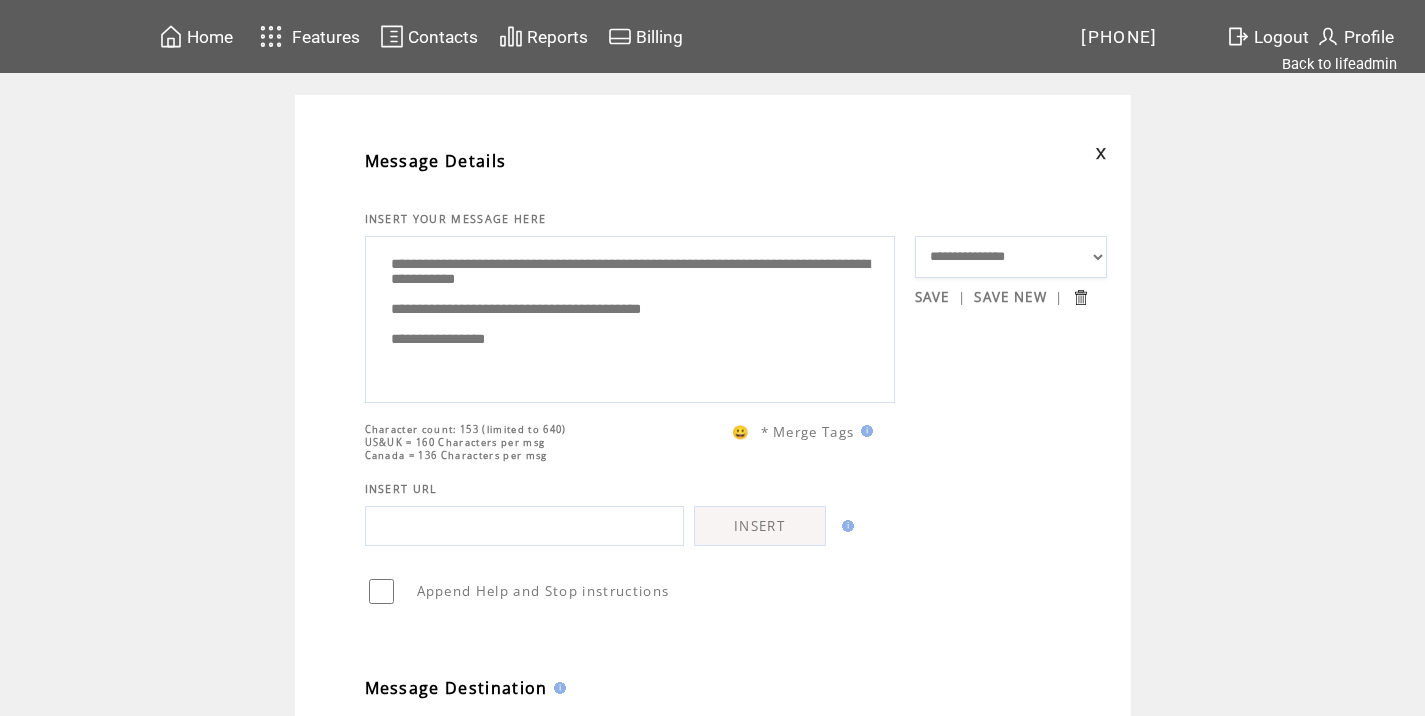 scroll, scrollTop: 1, scrollLeft: 0, axis: vertical 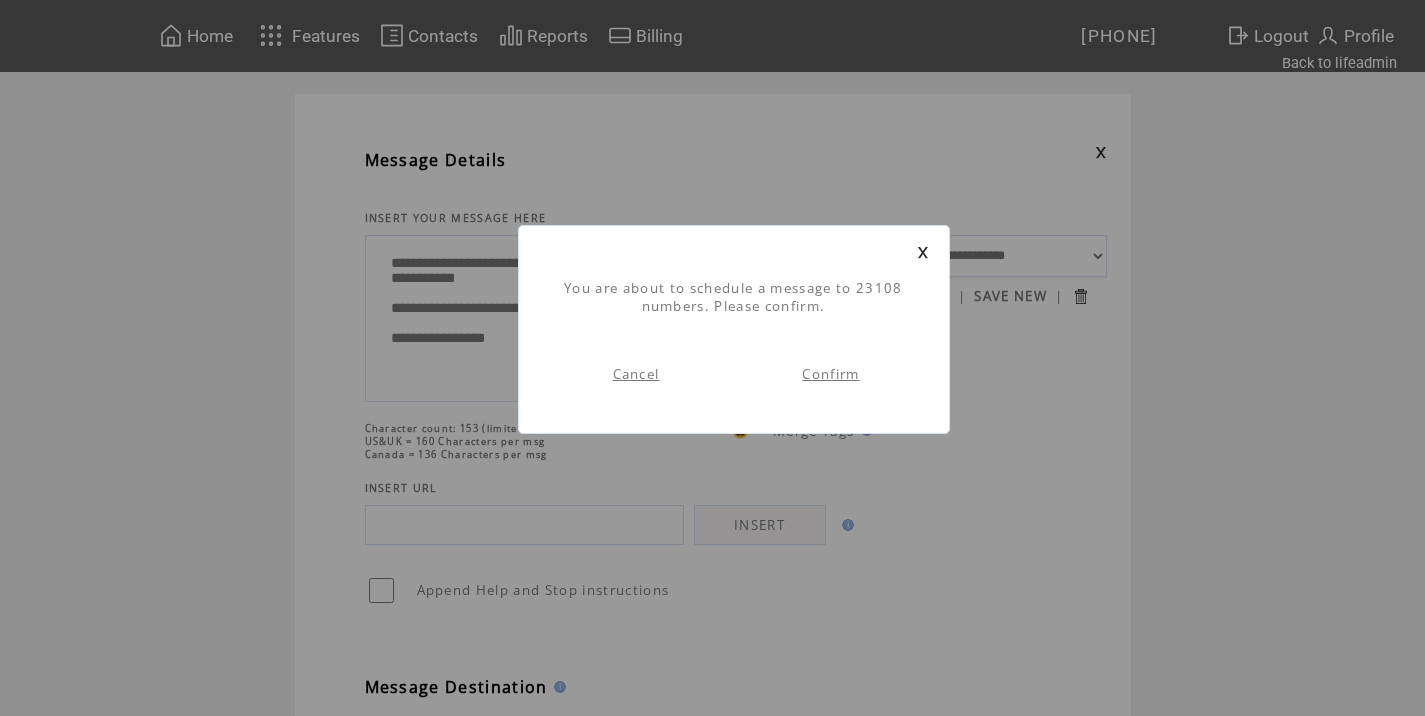 click on "Confirm" at bounding box center (830, 374) 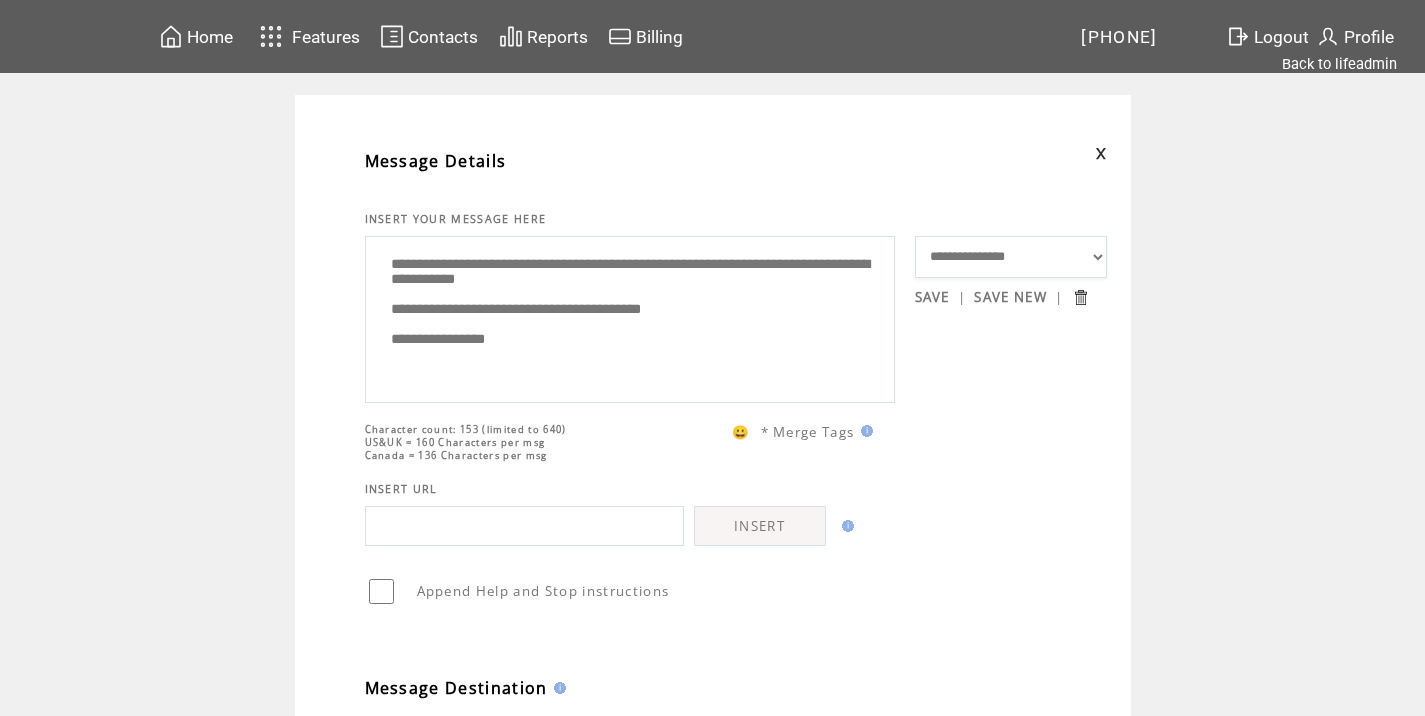 scroll, scrollTop: 1, scrollLeft: 0, axis: vertical 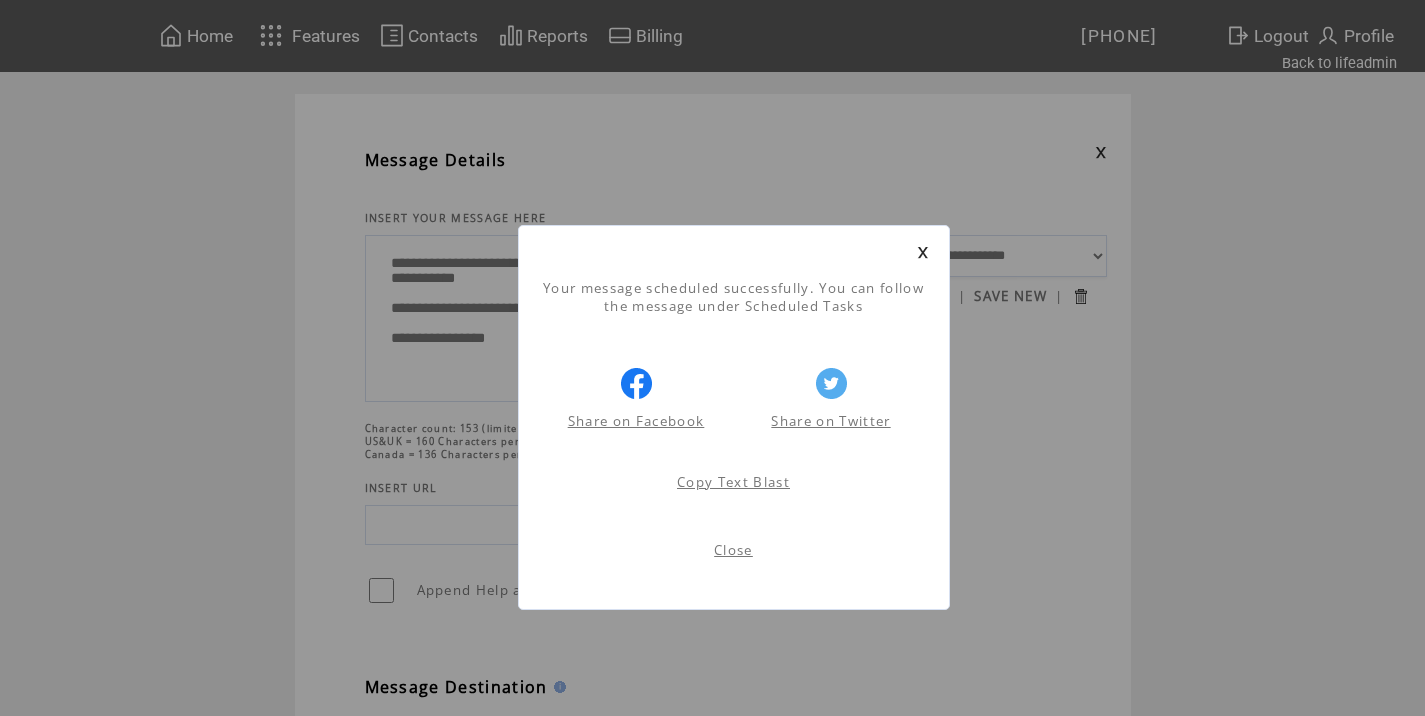 click on "Close" at bounding box center (733, 550) 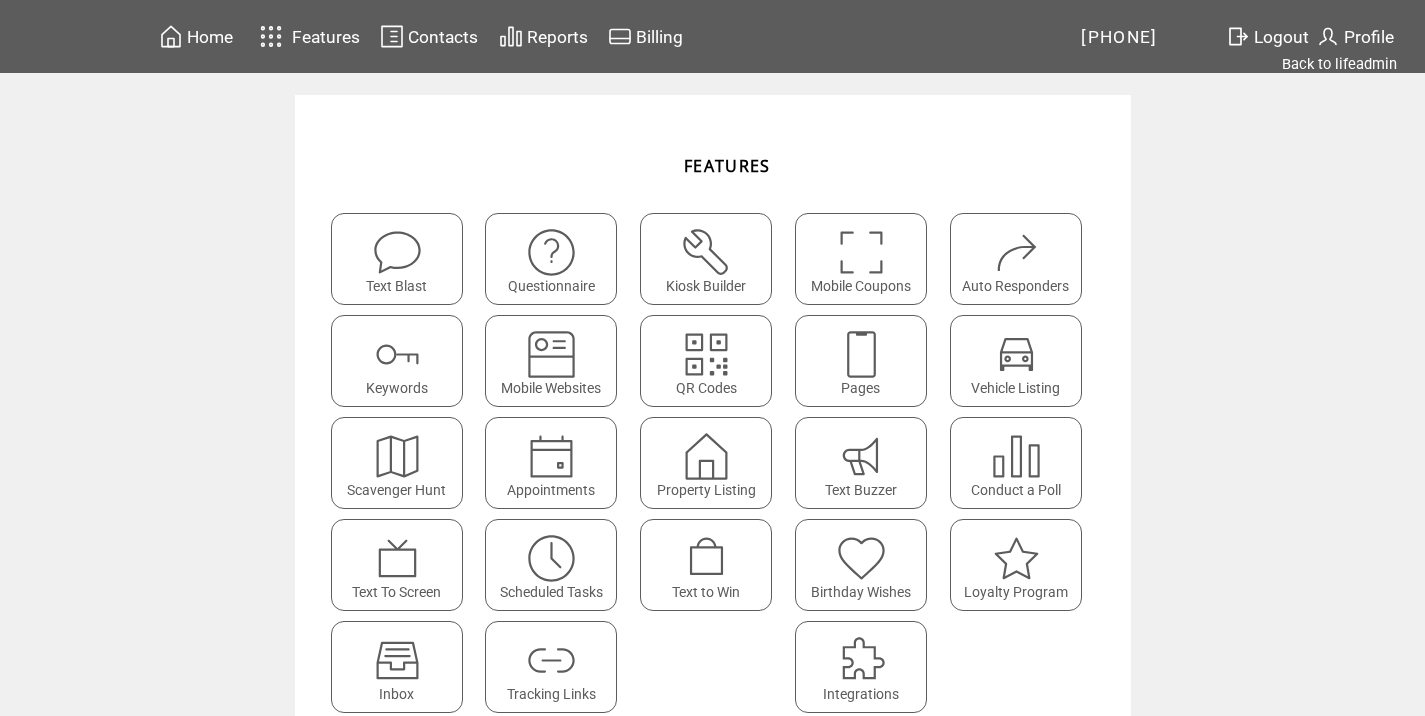 scroll, scrollTop: 0, scrollLeft: 0, axis: both 